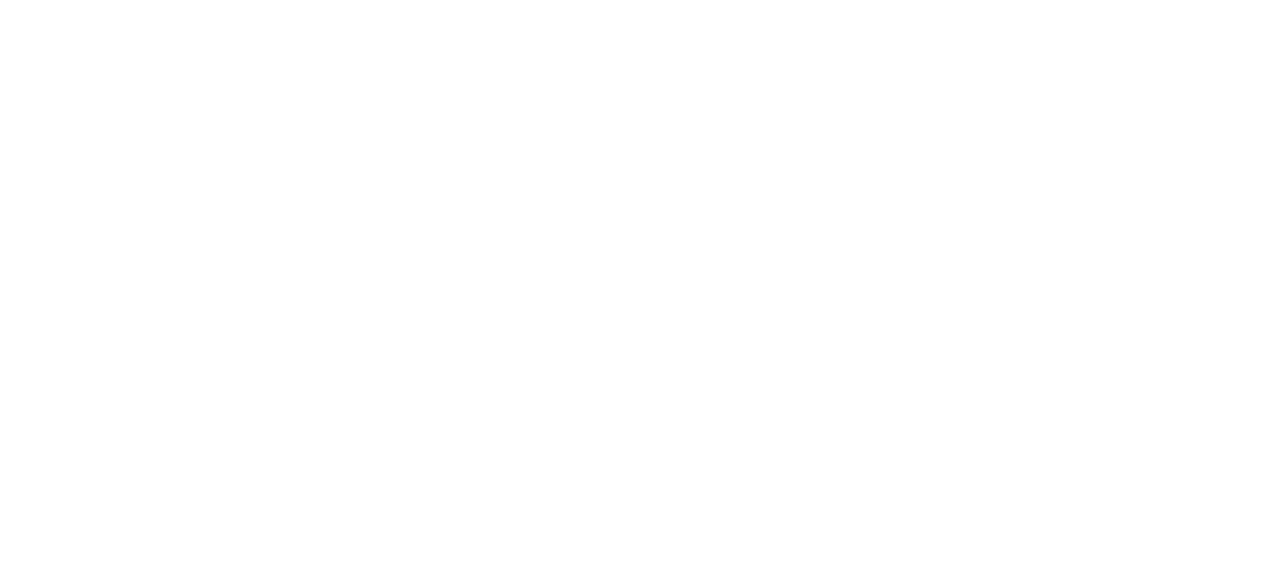scroll, scrollTop: 0, scrollLeft: 0, axis: both 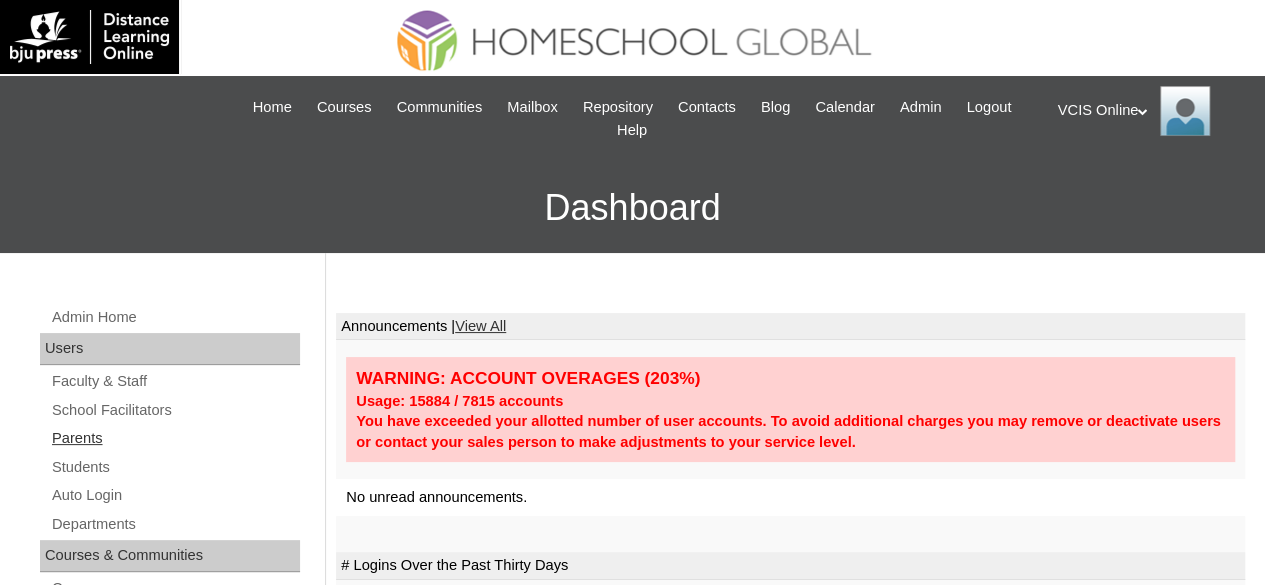 click on "Parents" at bounding box center (175, 438) 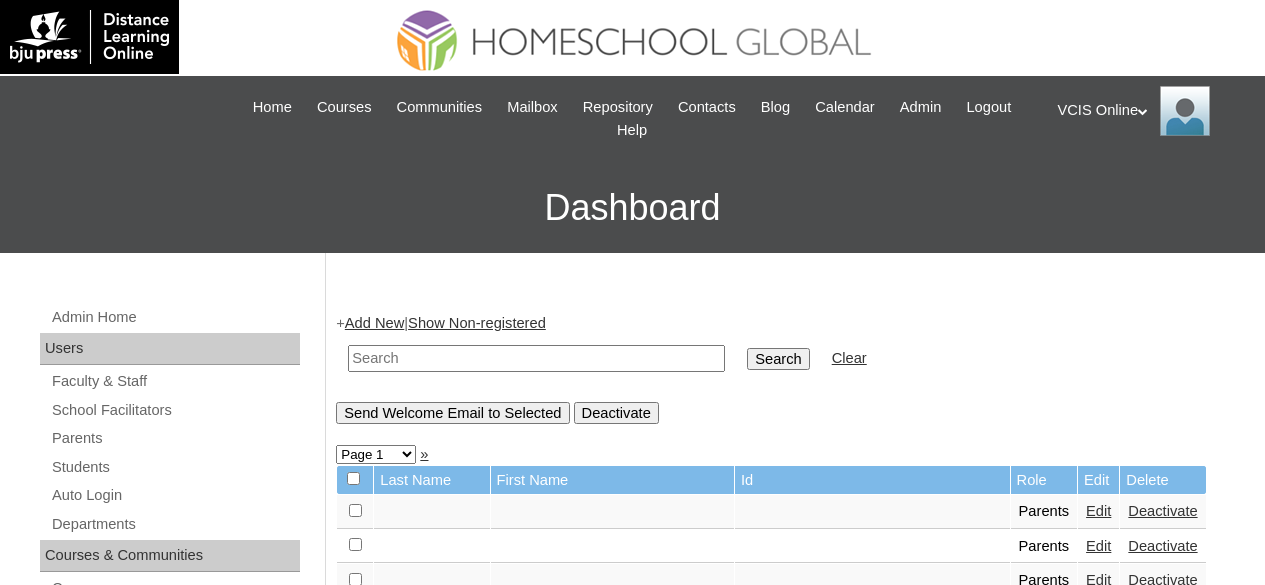 scroll, scrollTop: 0, scrollLeft: 0, axis: both 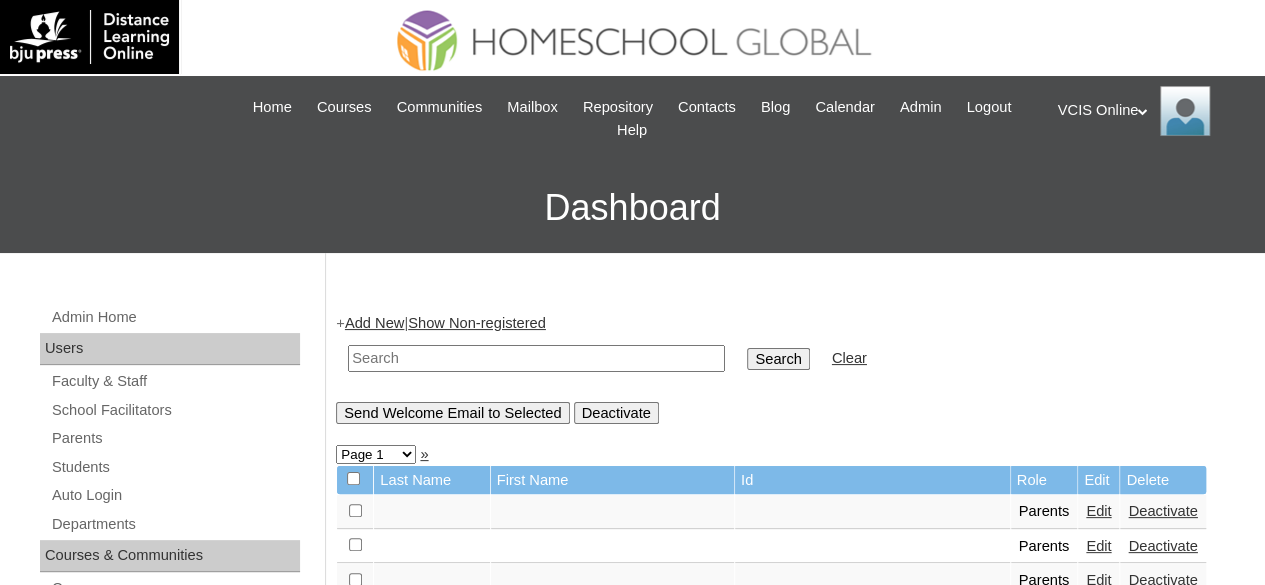 click on "Add New" at bounding box center (374, 323) 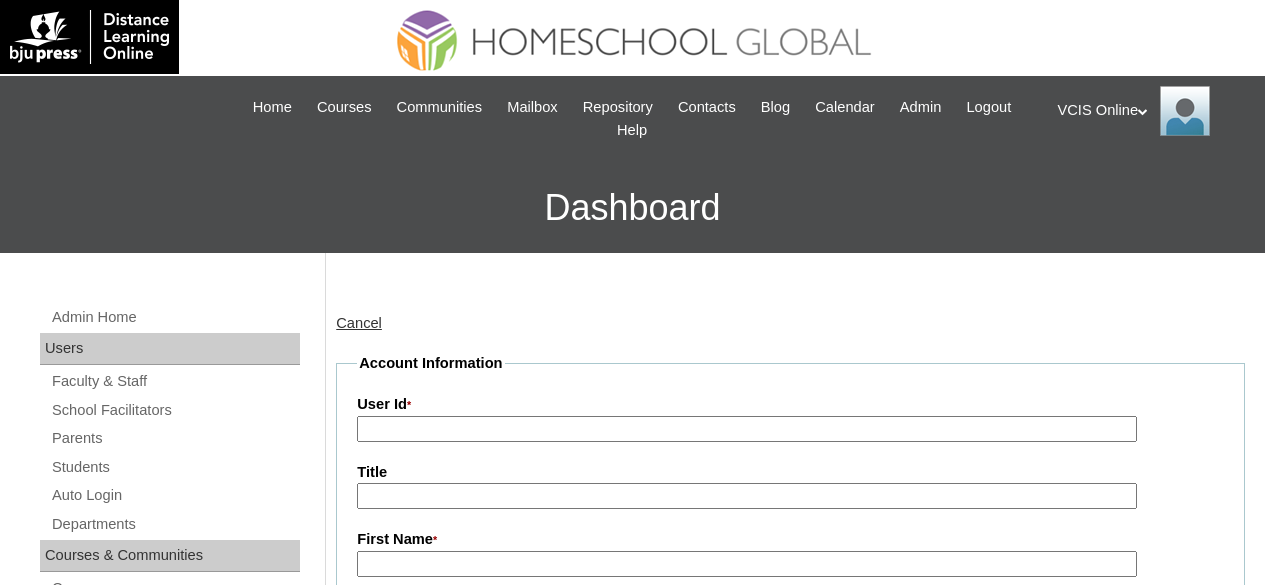scroll, scrollTop: 0, scrollLeft: 0, axis: both 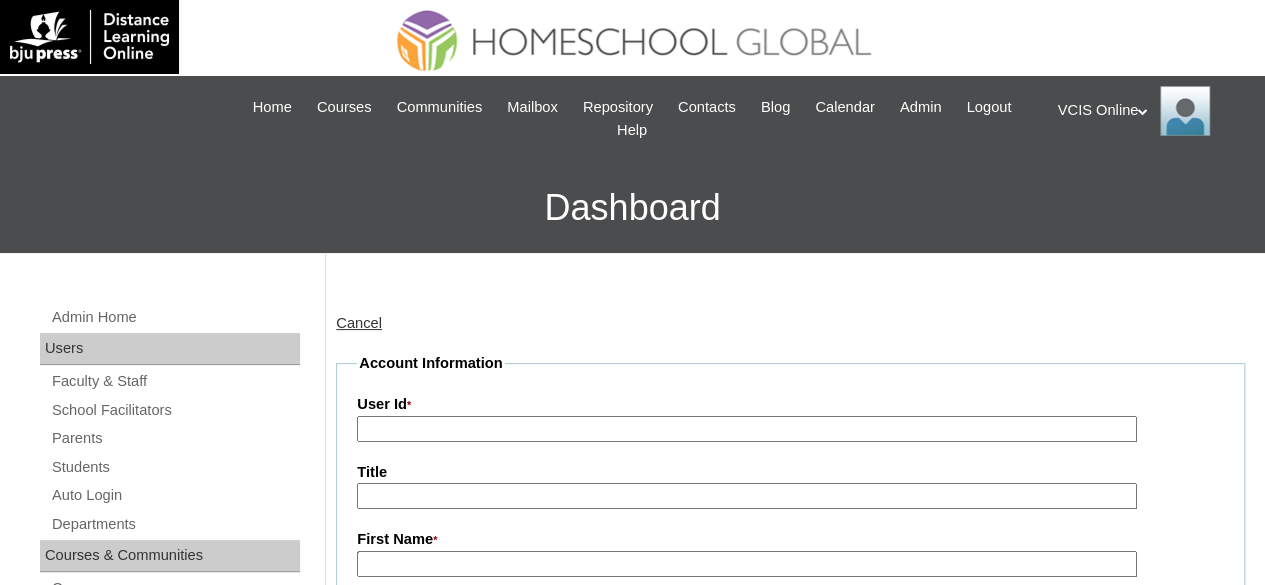 click on "User Id  *" at bounding box center [747, 429] 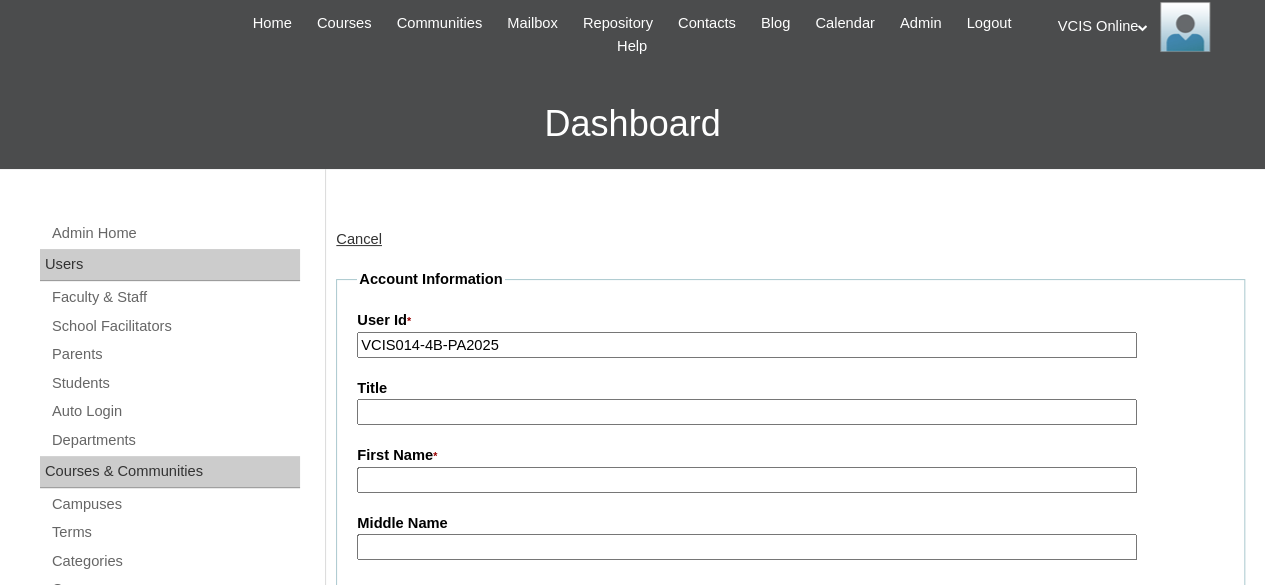 scroll, scrollTop: 200, scrollLeft: 0, axis: vertical 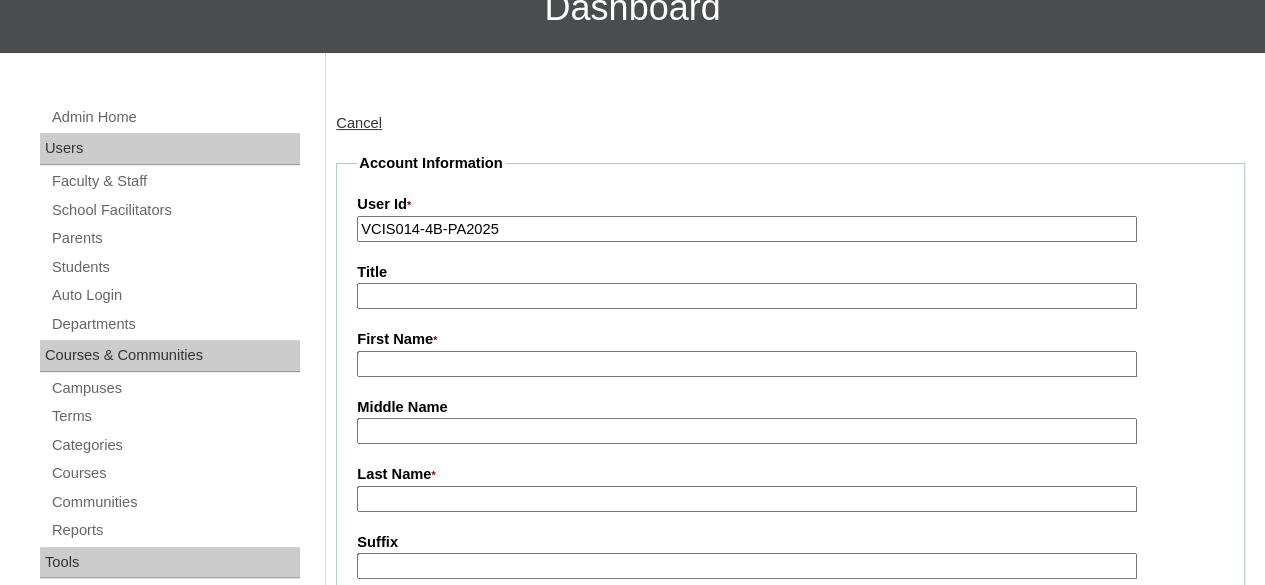 type on "VCIS014-4B-PA2025" 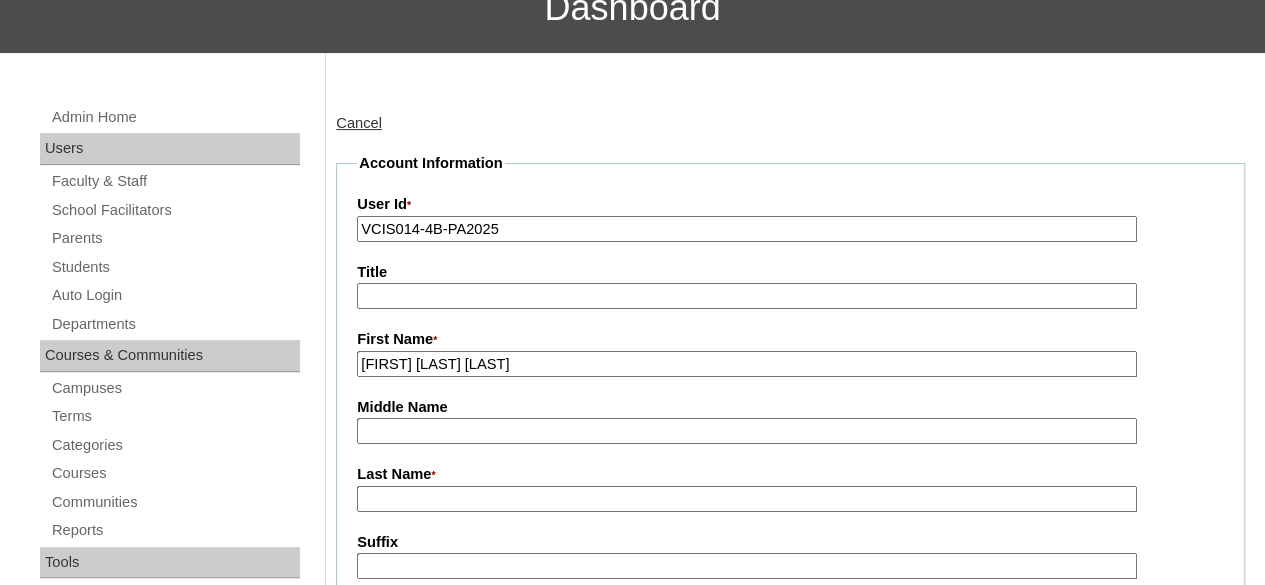 drag, startPoint x: 534, startPoint y: 371, endPoint x: 462, endPoint y: 379, distance: 72.443085 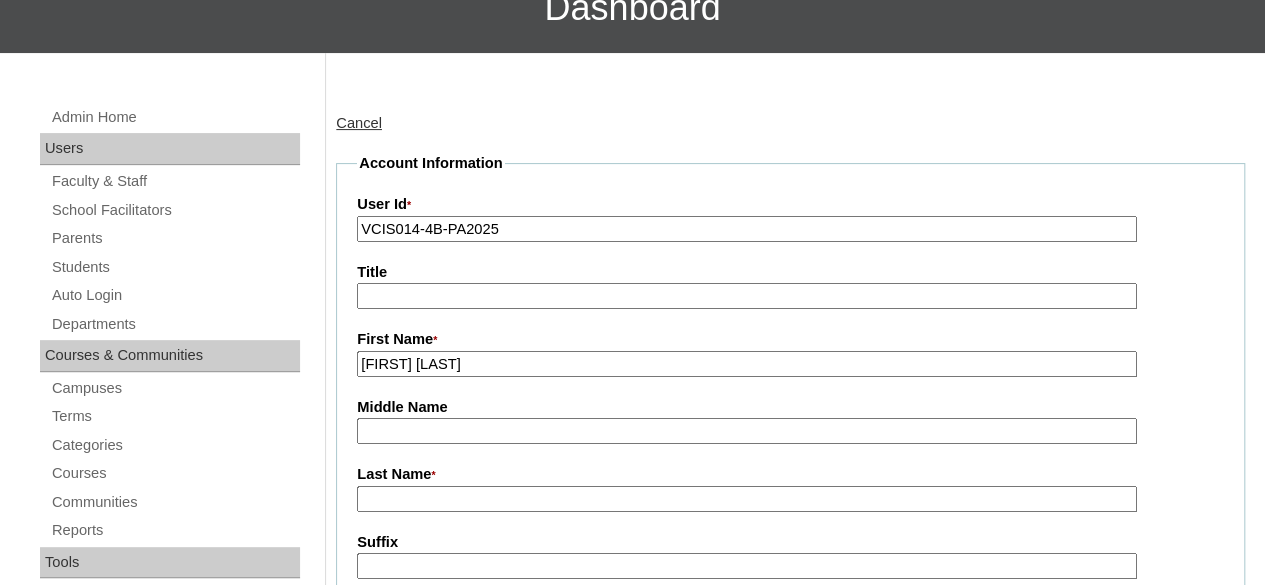 type on "Karen Louella" 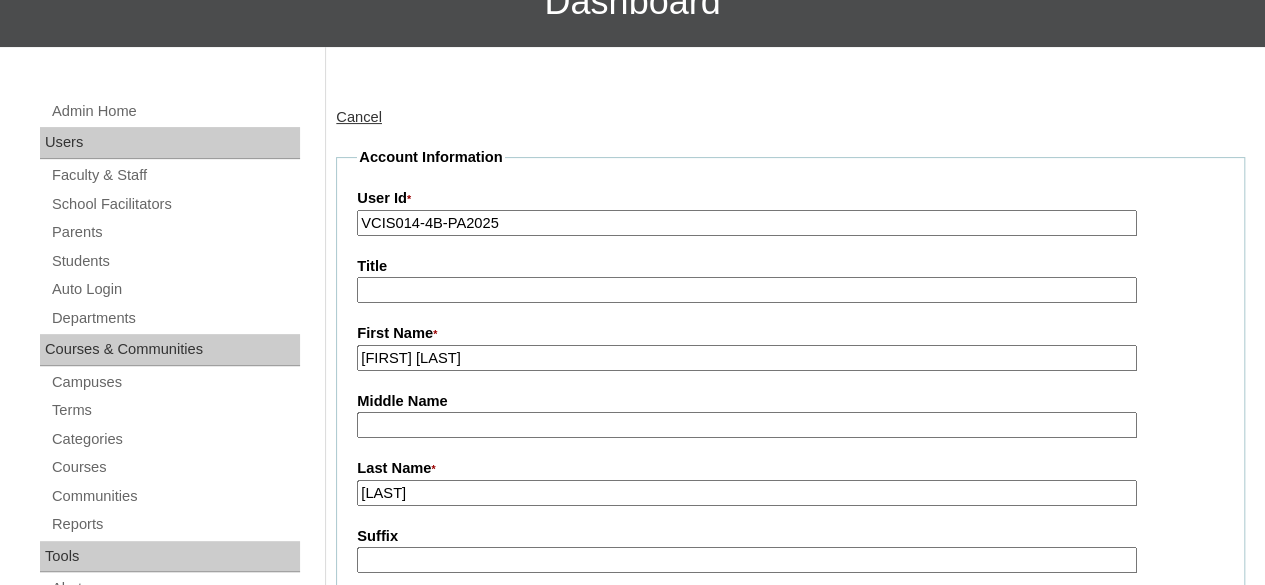 scroll, scrollTop: 400, scrollLeft: 0, axis: vertical 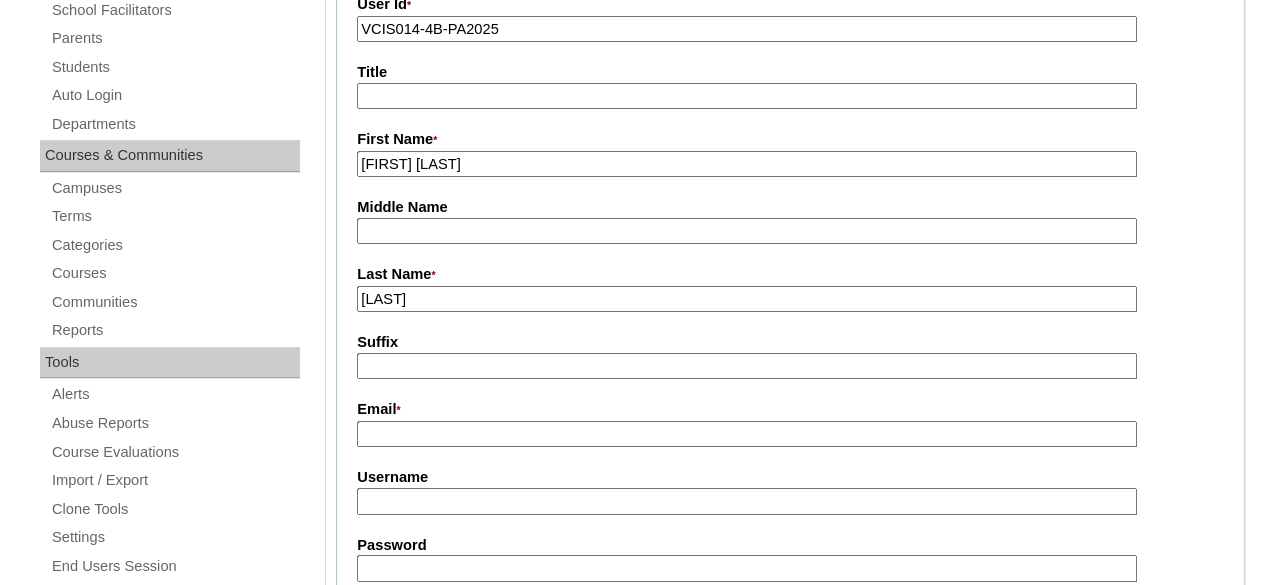 type on "Toledo" 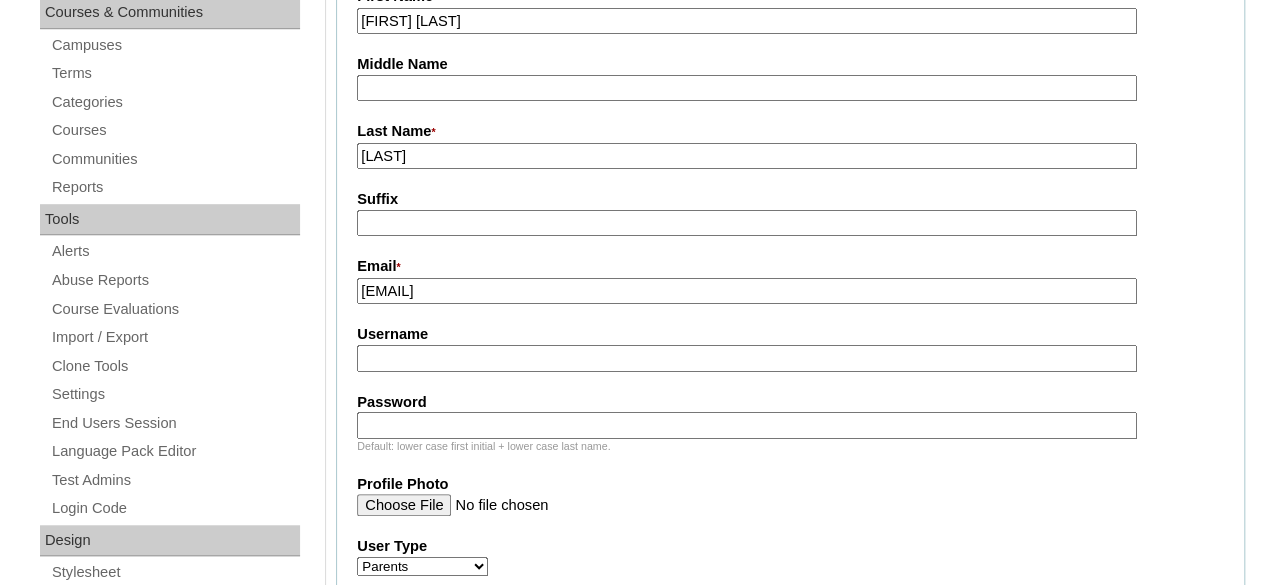 scroll, scrollTop: 600, scrollLeft: 0, axis: vertical 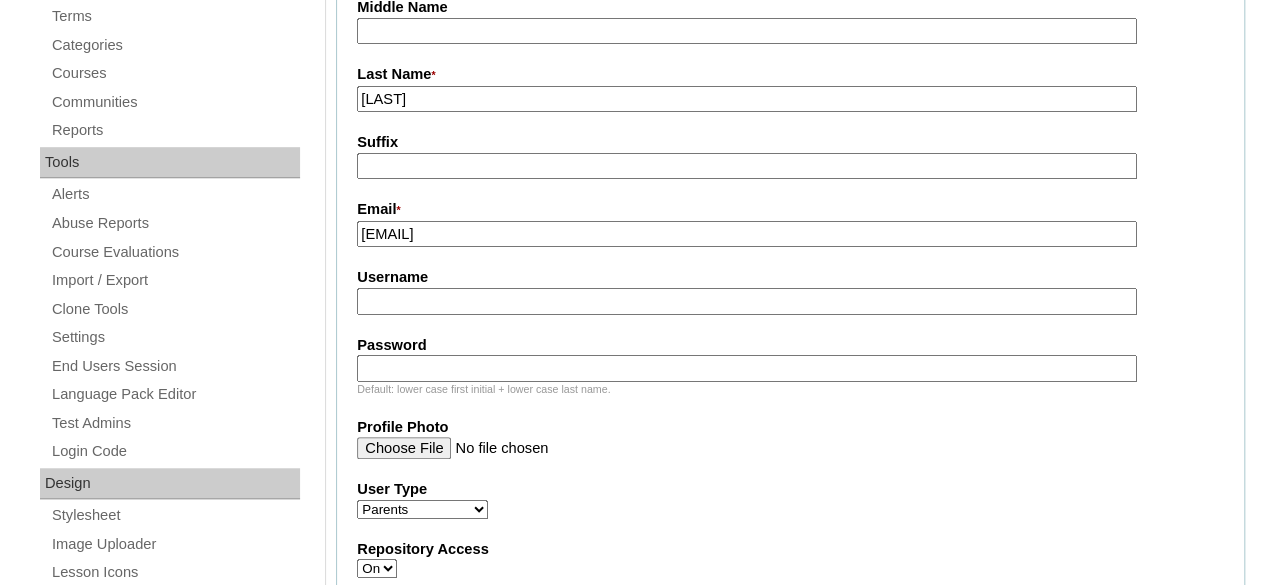 type on "karenlouella.sandiego@gmail.com" 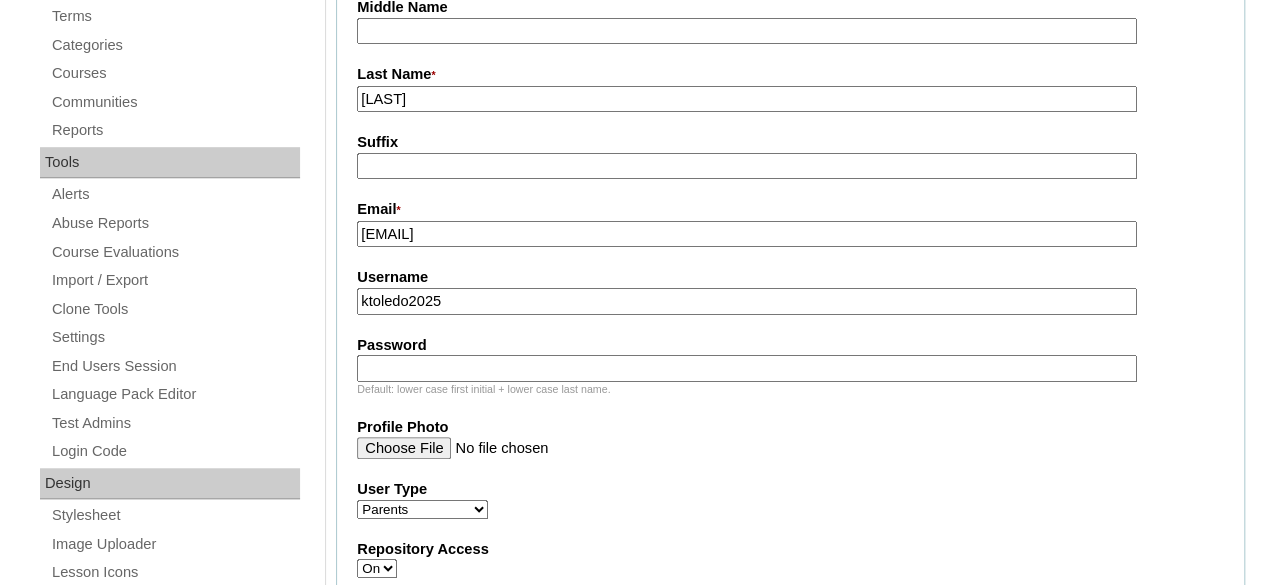 type on "ktoledo2025" 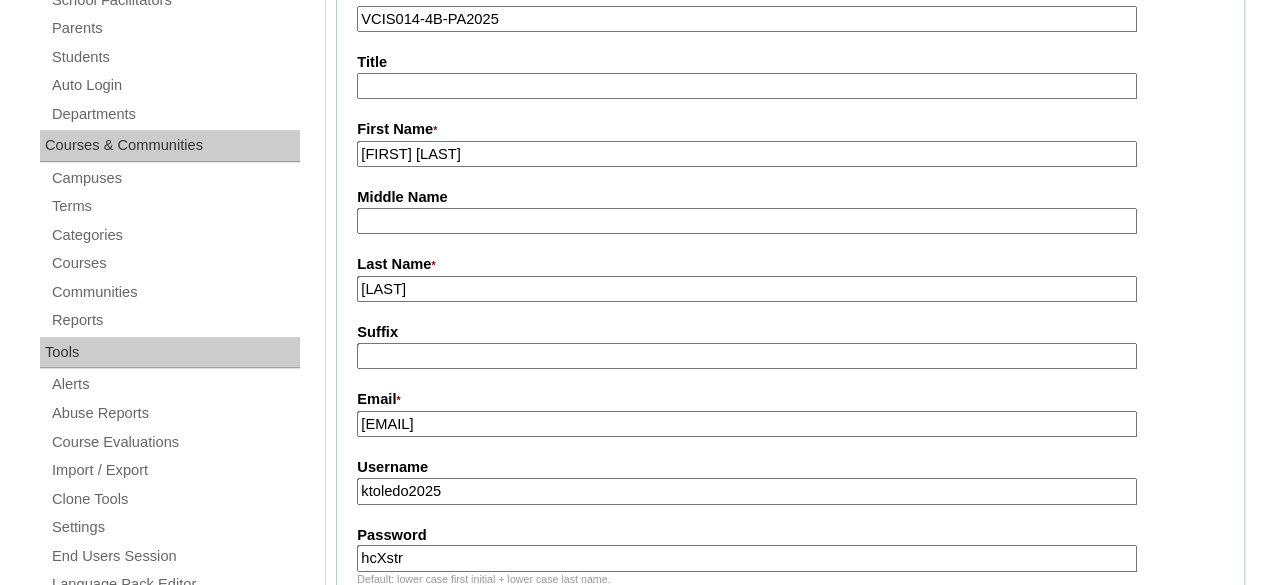 scroll, scrollTop: 400, scrollLeft: 0, axis: vertical 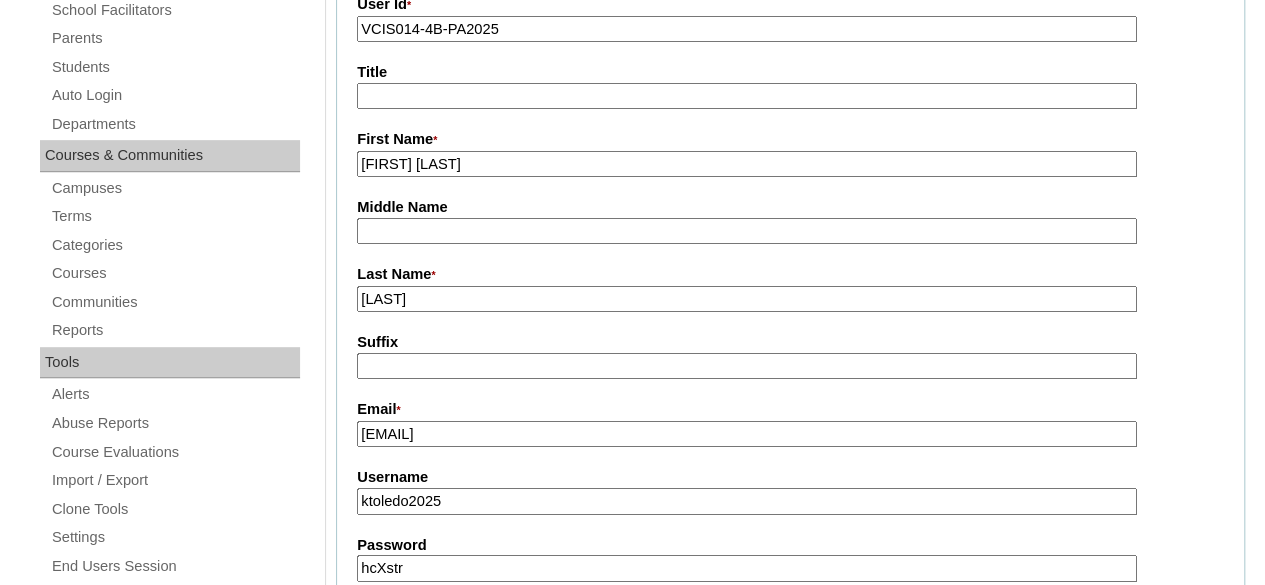 type on "hcXstr" 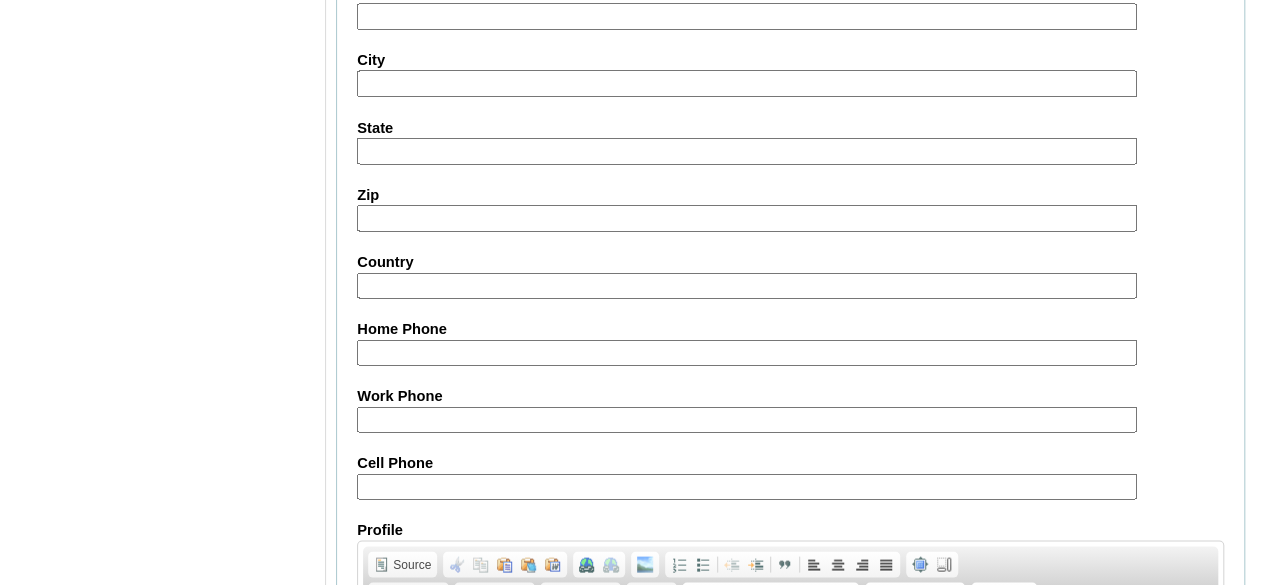 scroll, scrollTop: 1800, scrollLeft: 0, axis: vertical 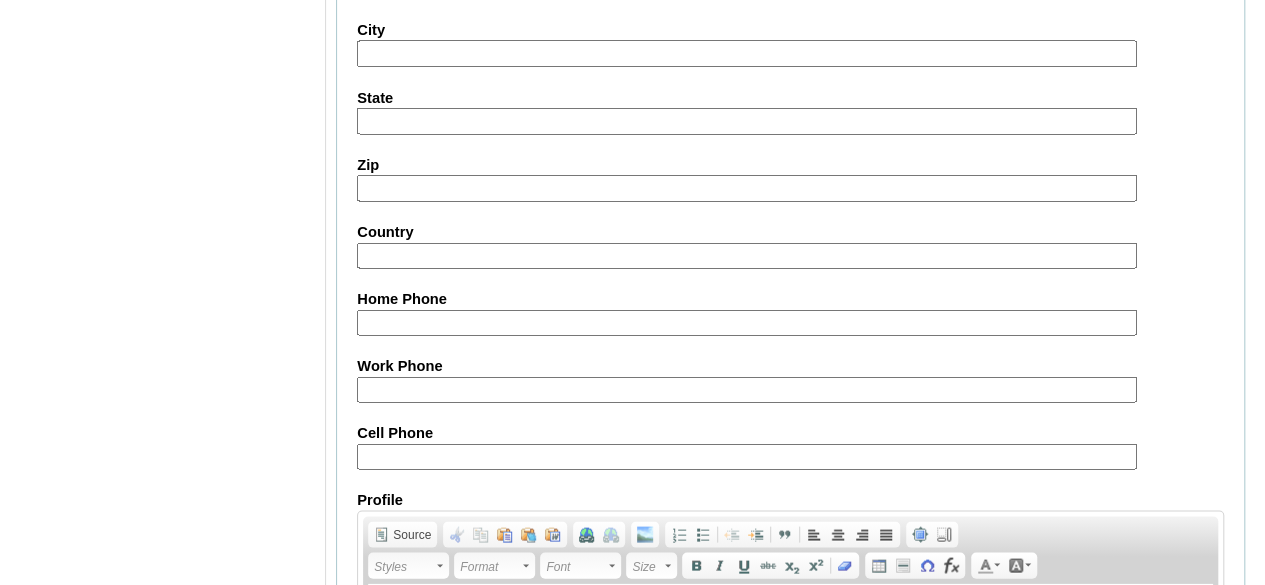 type on "Karen Louella (2025)" 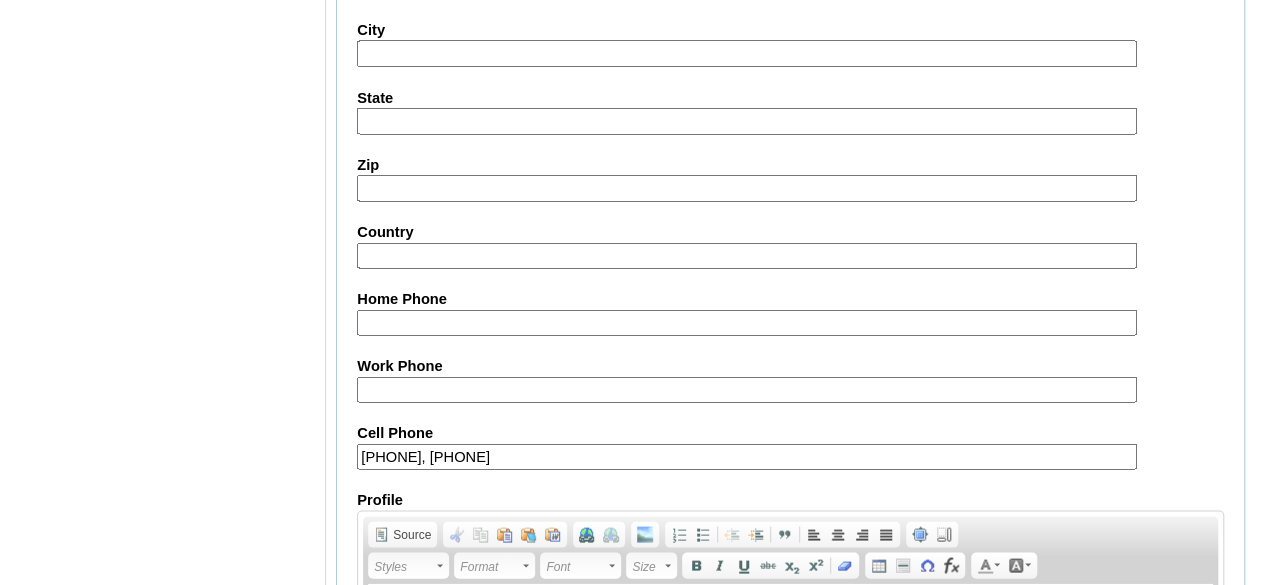 drag, startPoint x: 596, startPoint y: 462, endPoint x: 480, endPoint y: 482, distance: 117.71151 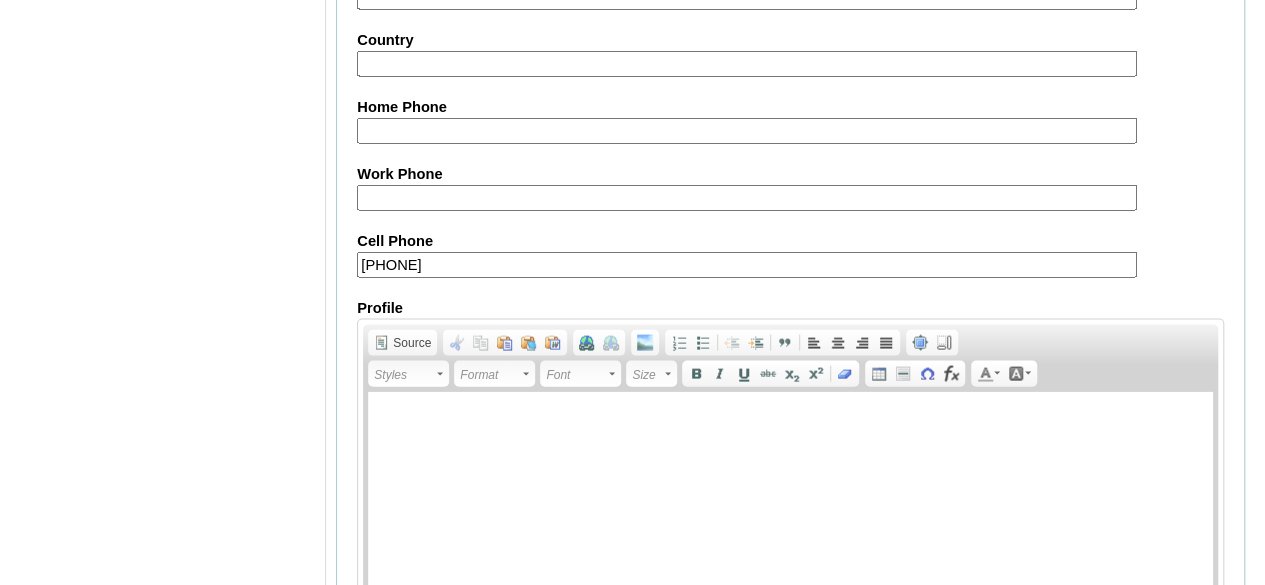 scroll, scrollTop: 2130, scrollLeft: 0, axis: vertical 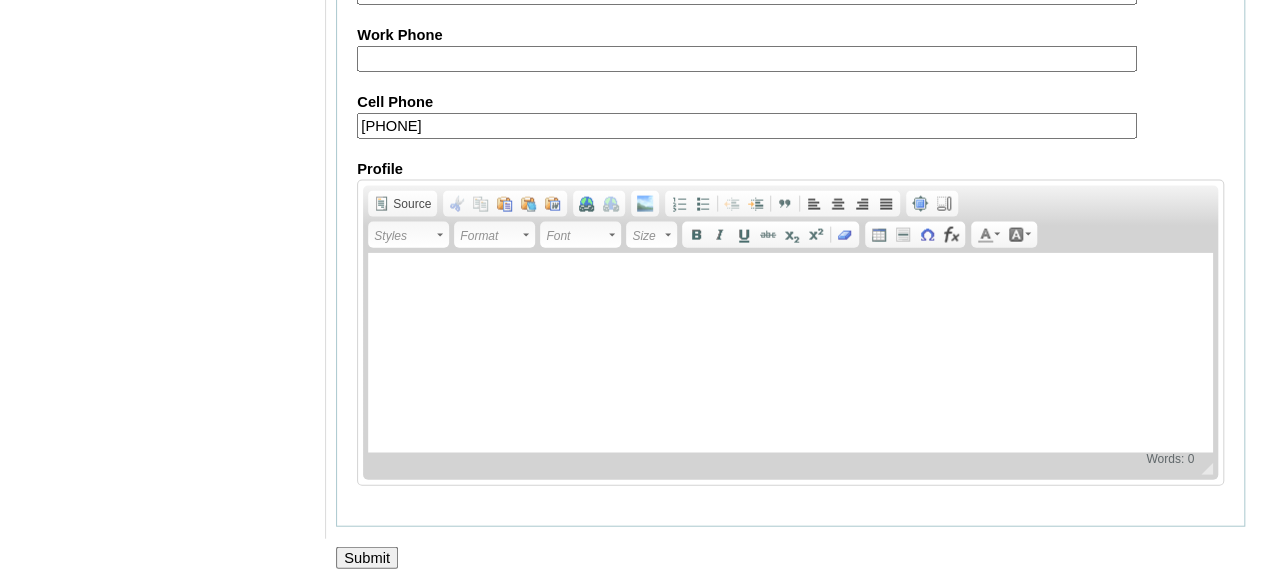 type on "63-18519381003" 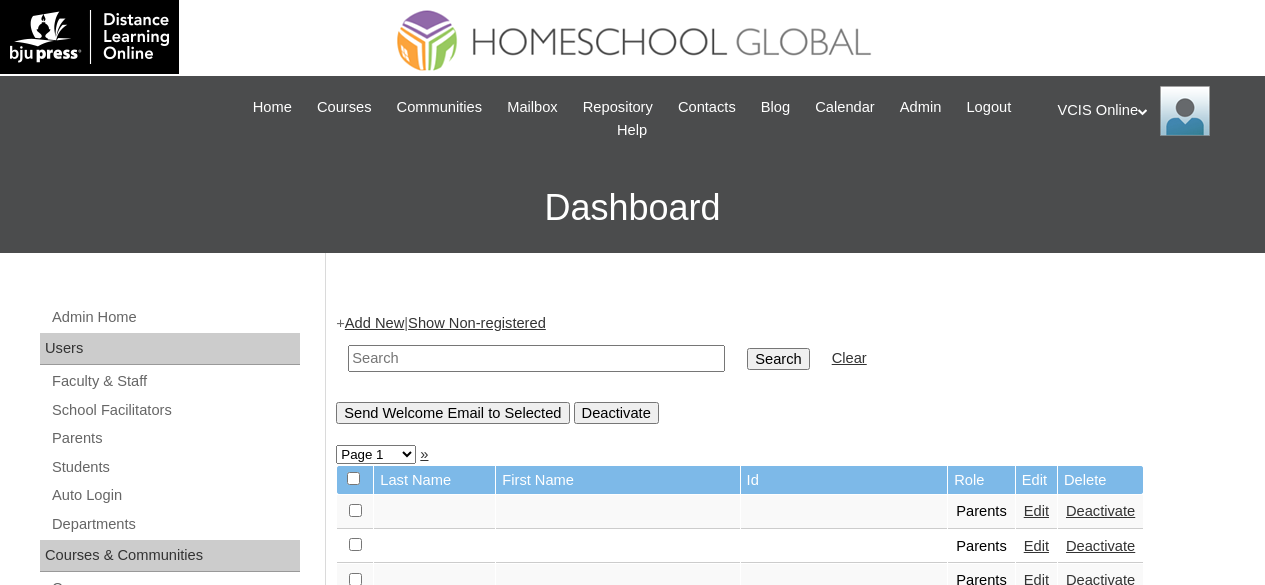 scroll, scrollTop: 0, scrollLeft: 0, axis: both 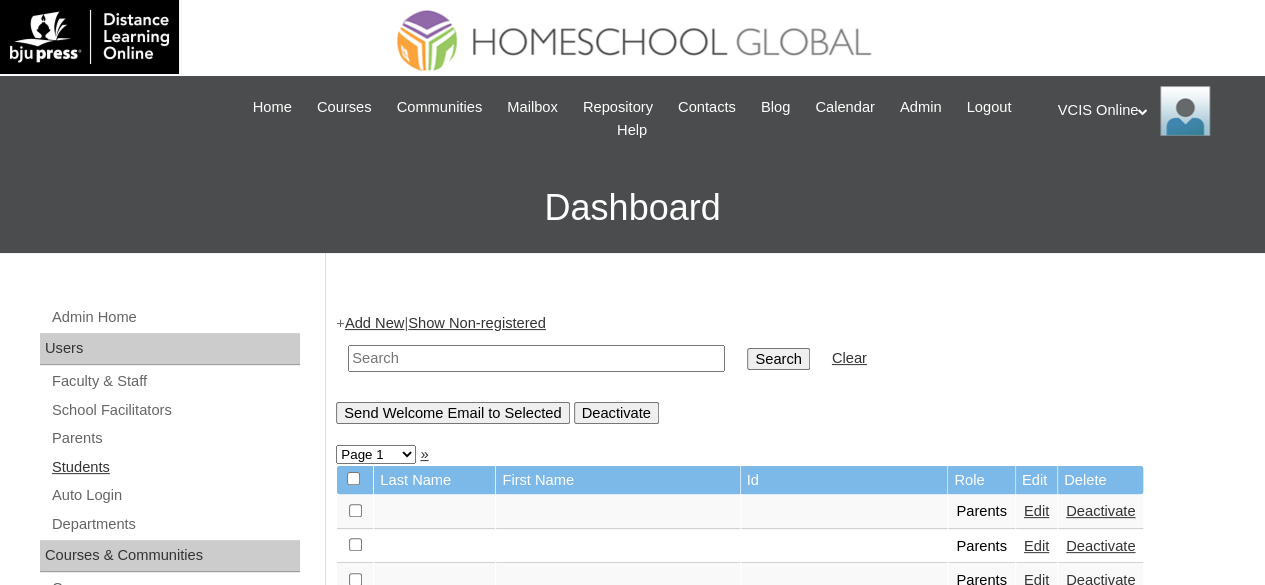 click on "Students" at bounding box center (175, 467) 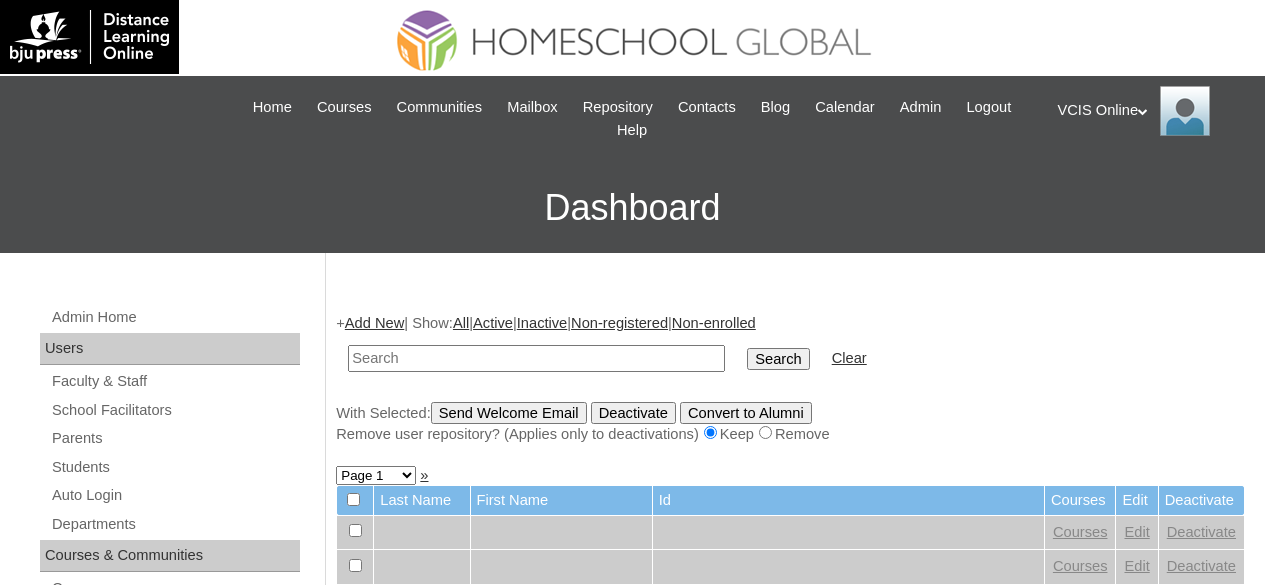 scroll, scrollTop: 0, scrollLeft: 0, axis: both 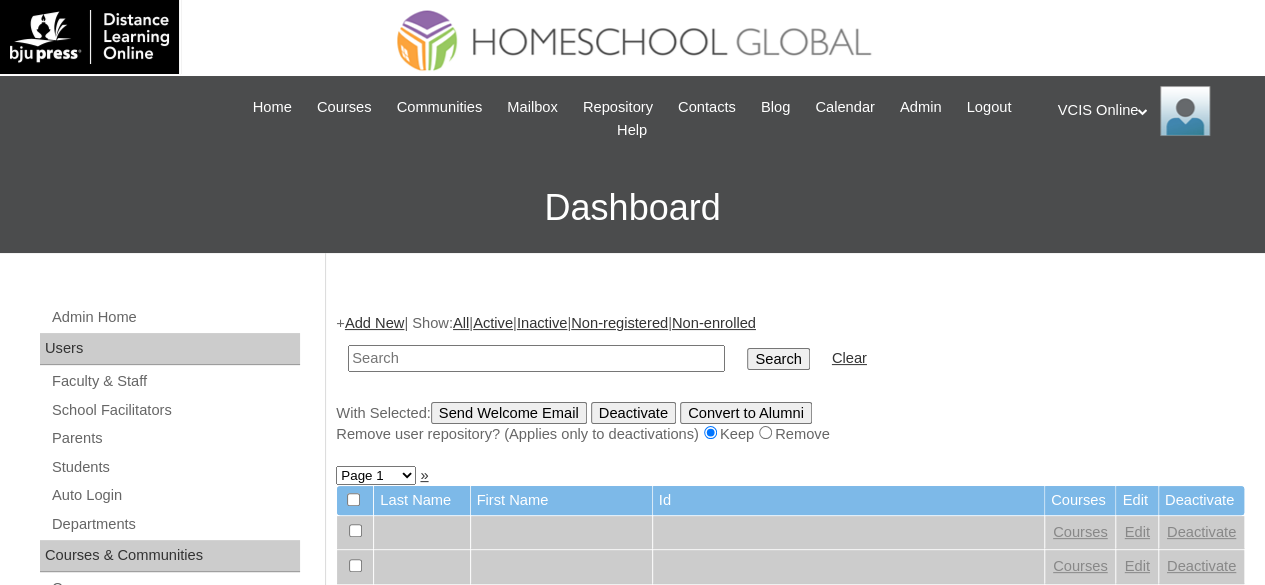 click on "Add New" at bounding box center (374, 323) 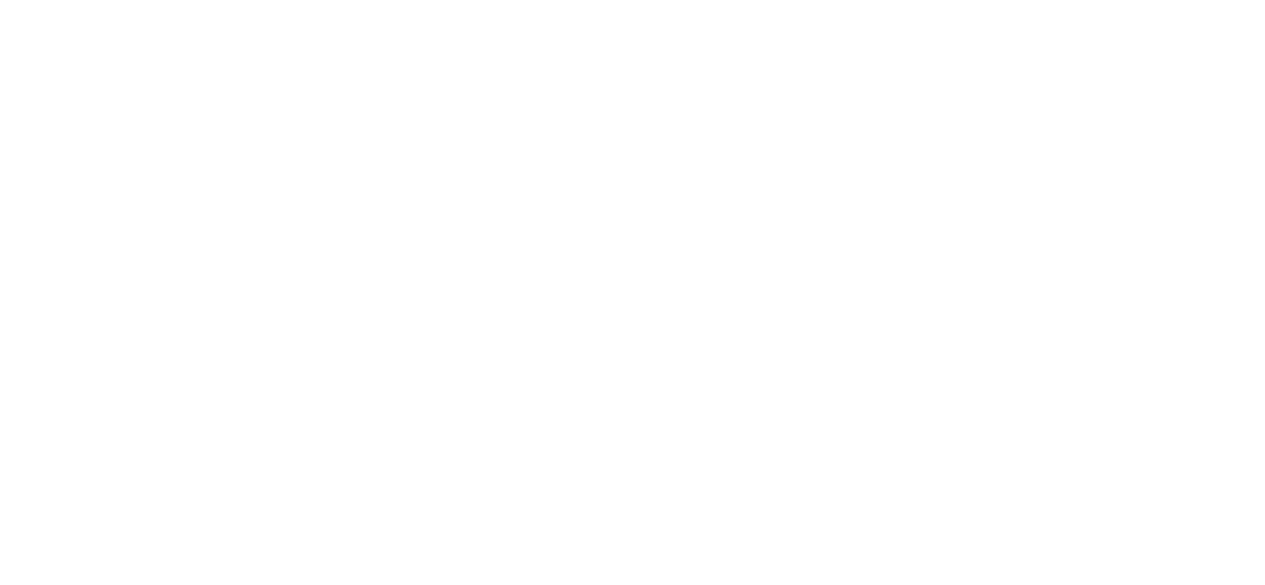 scroll, scrollTop: 0, scrollLeft: 0, axis: both 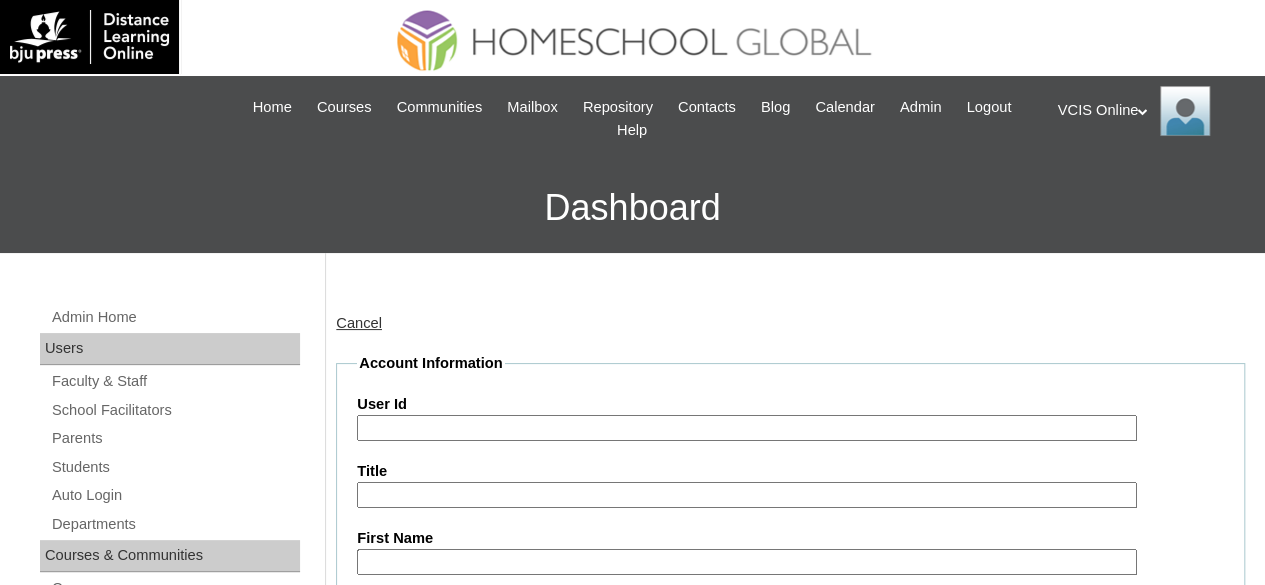 click on "User Id" at bounding box center [747, 428] 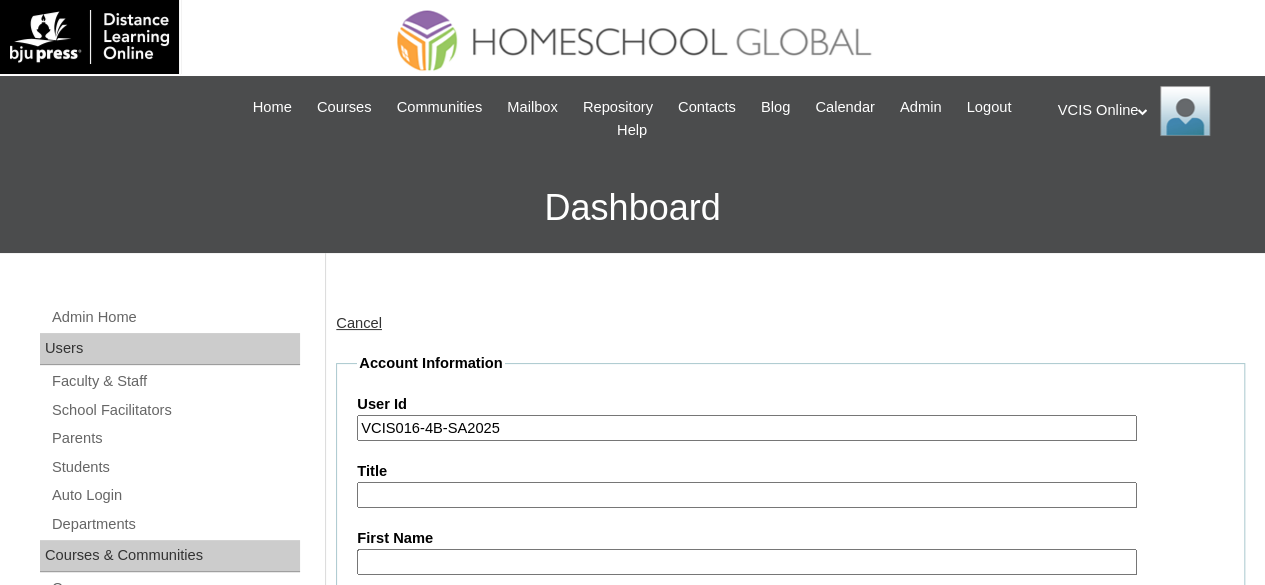 scroll, scrollTop: 300, scrollLeft: 0, axis: vertical 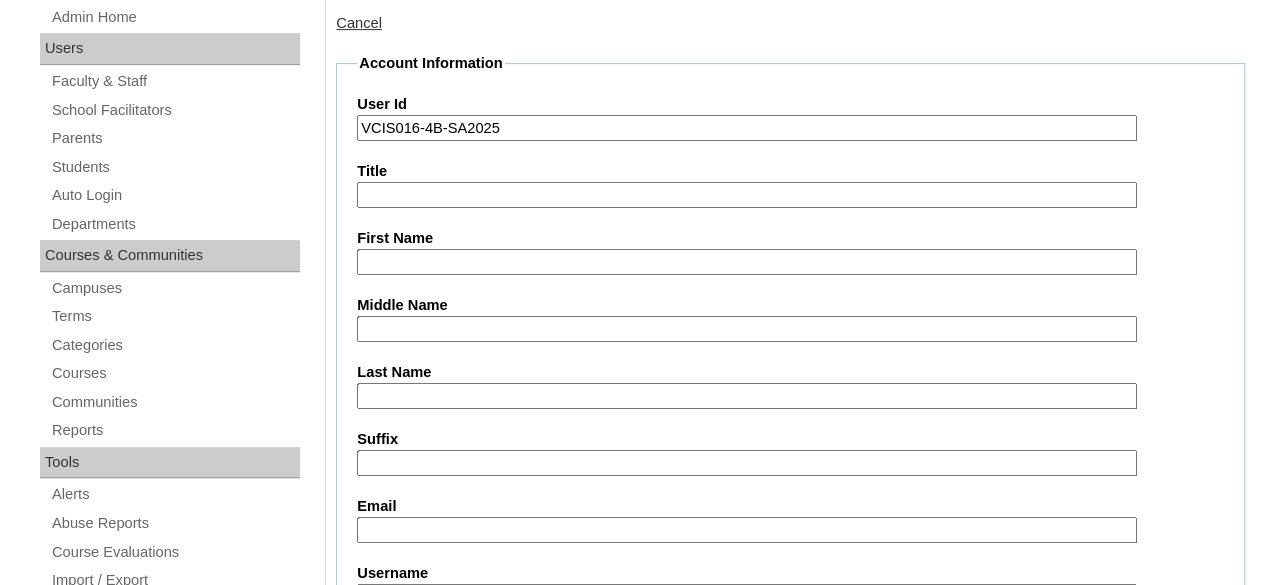 type on "VCIS016-4B-SA2025" 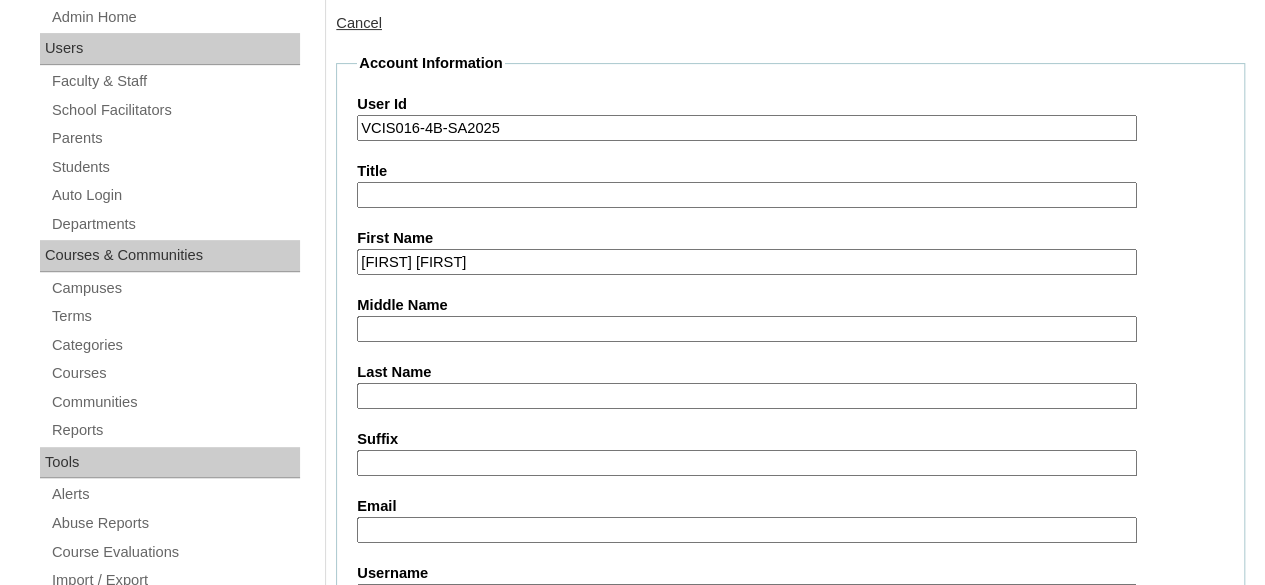 type on "Emma Erin" 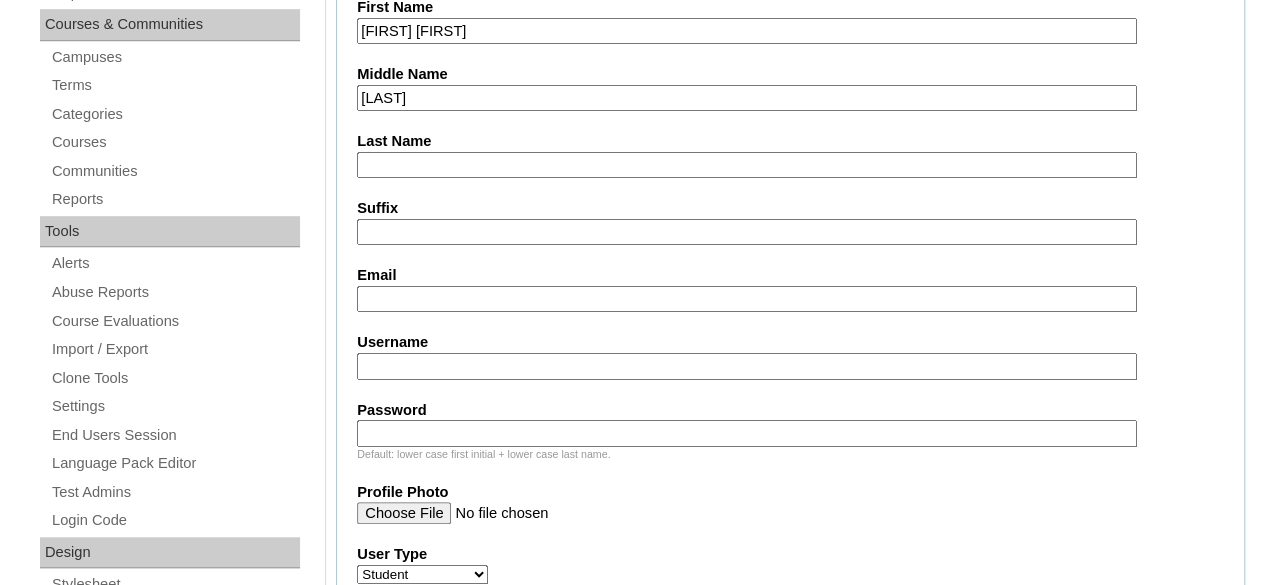 scroll, scrollTop: 500, scrollLeft: 0, axis: vertical 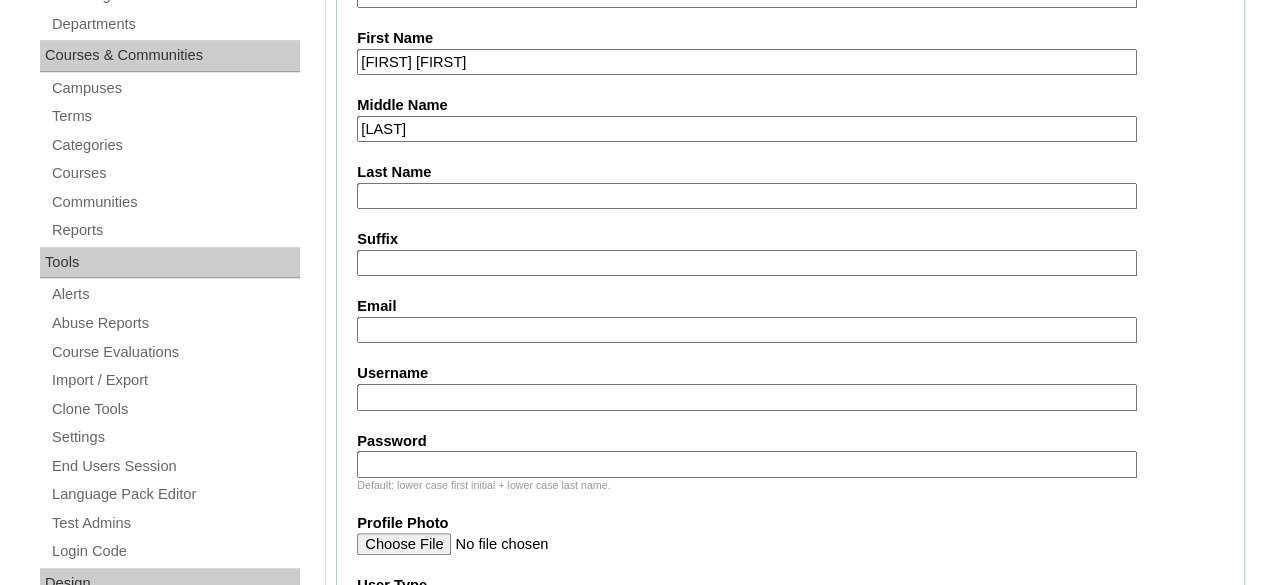 type on "Toledo" 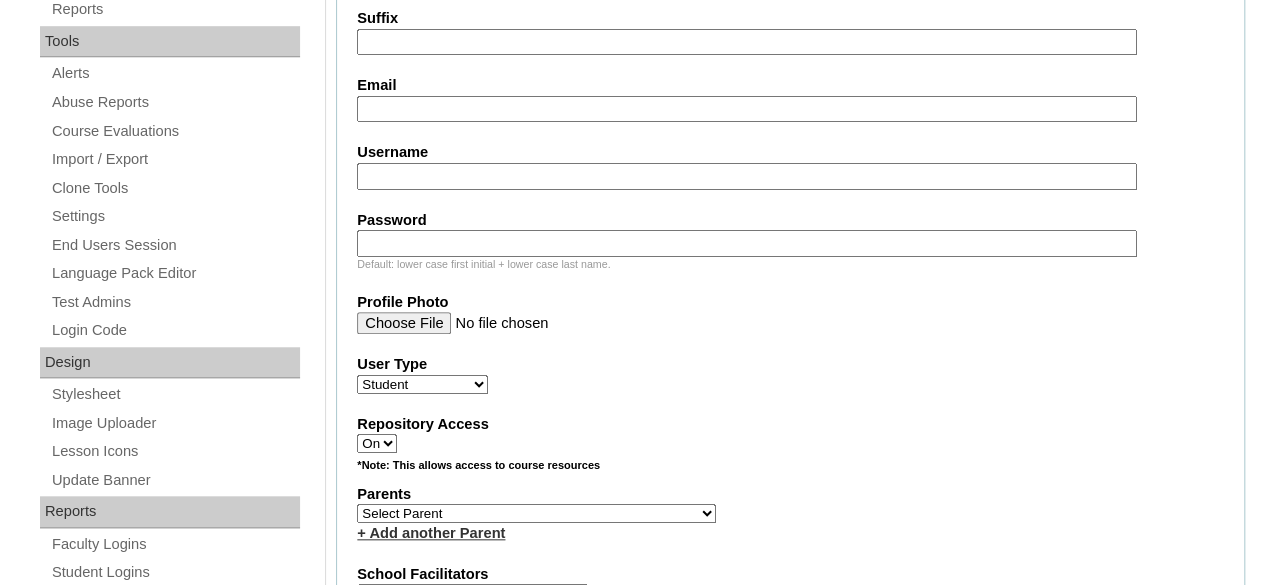 scroll, scrollTop: 600, scrollLeft: 0, axis: vertical 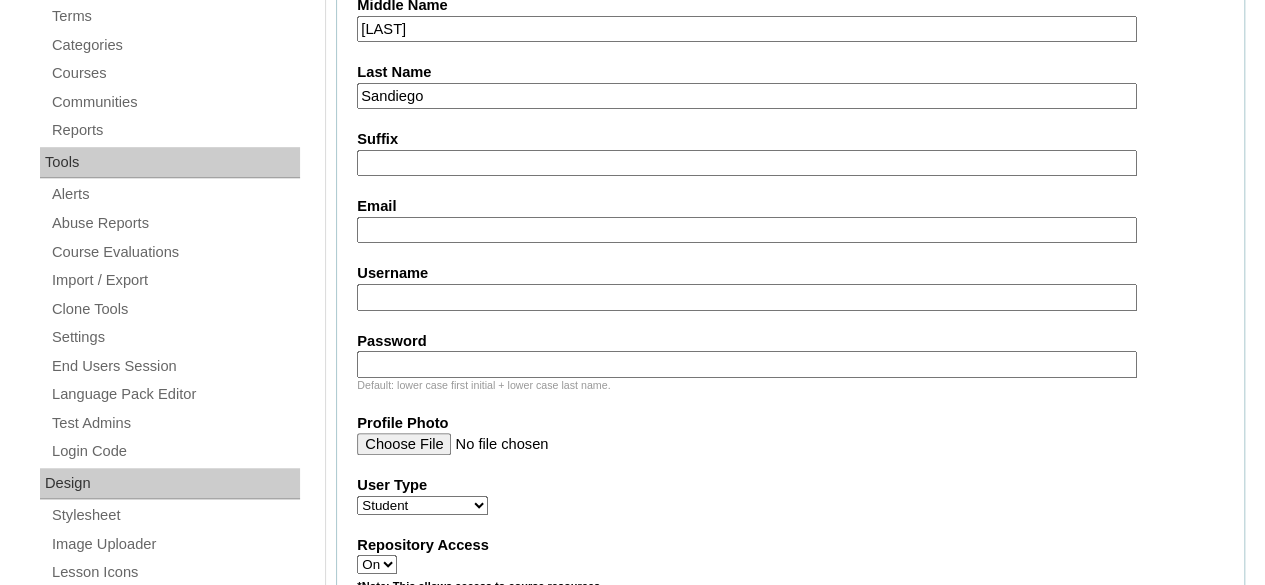 type on "Sandiego" 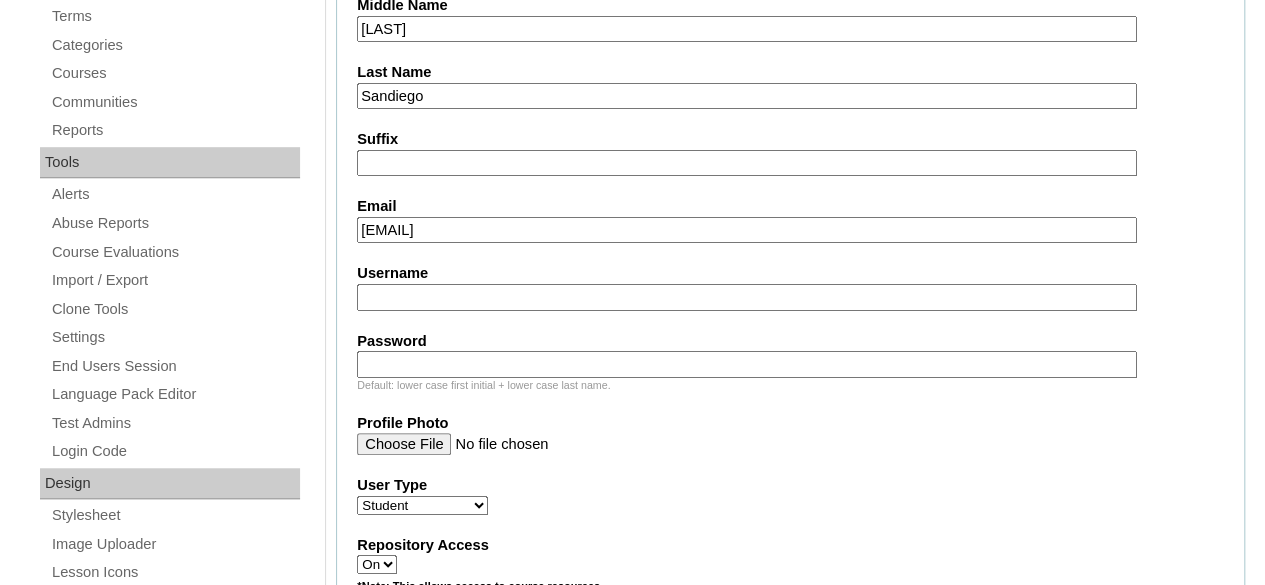 type on "eesandiego.student@vcis.edu.ph" 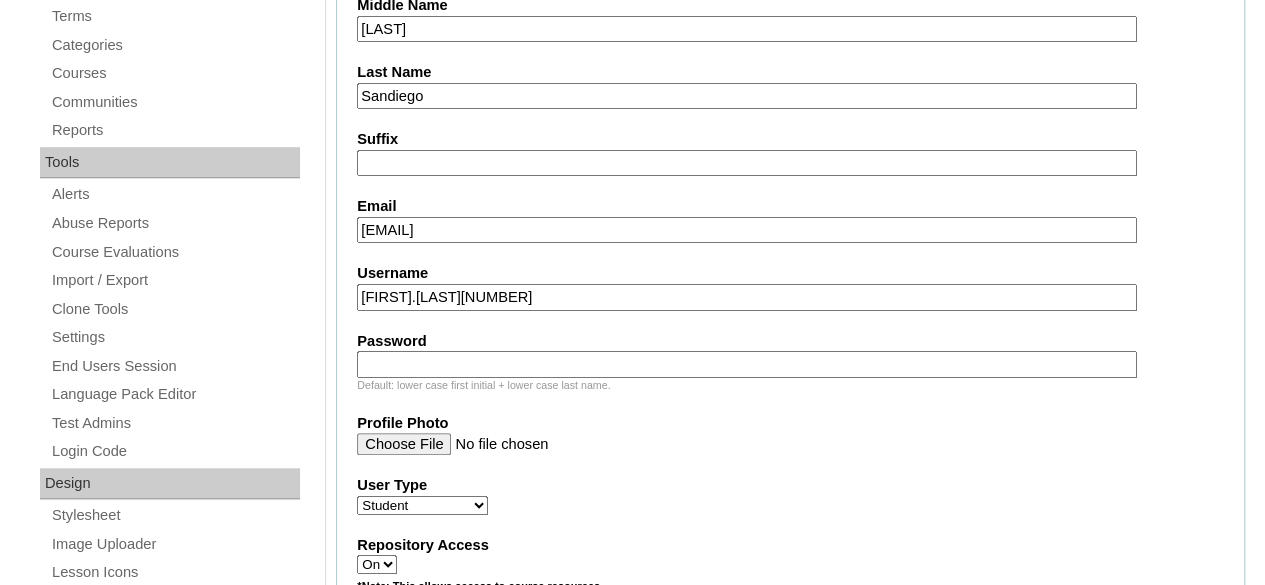 type on "emma.sandiego2025" 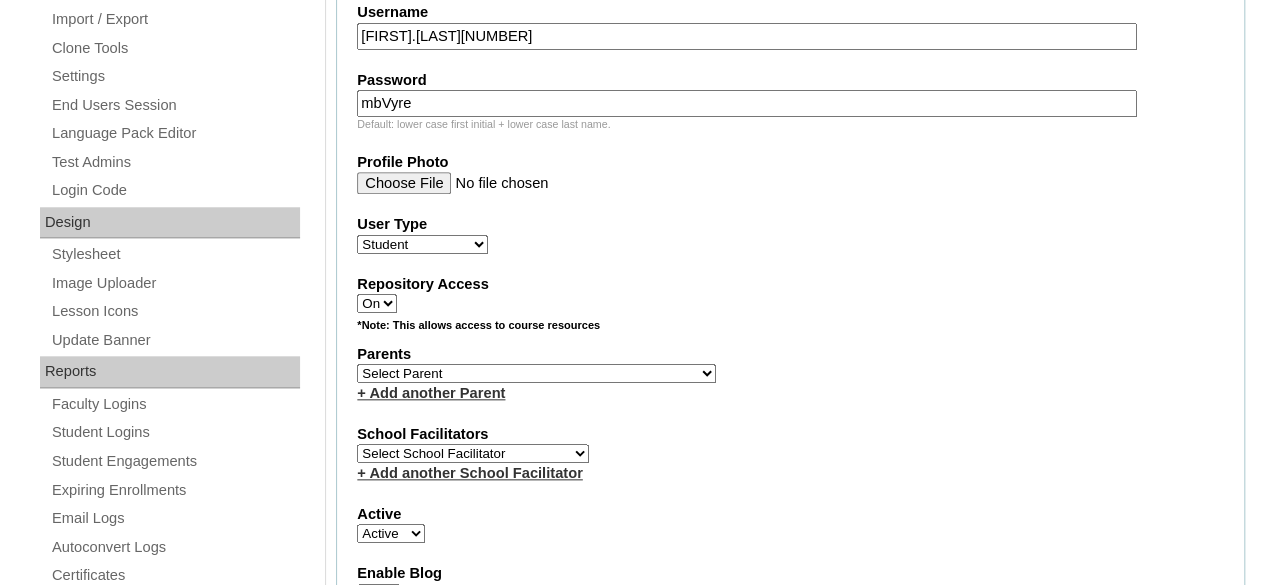 scroll, scrollTop: 900, scrollLeft: 0, axis: vertical 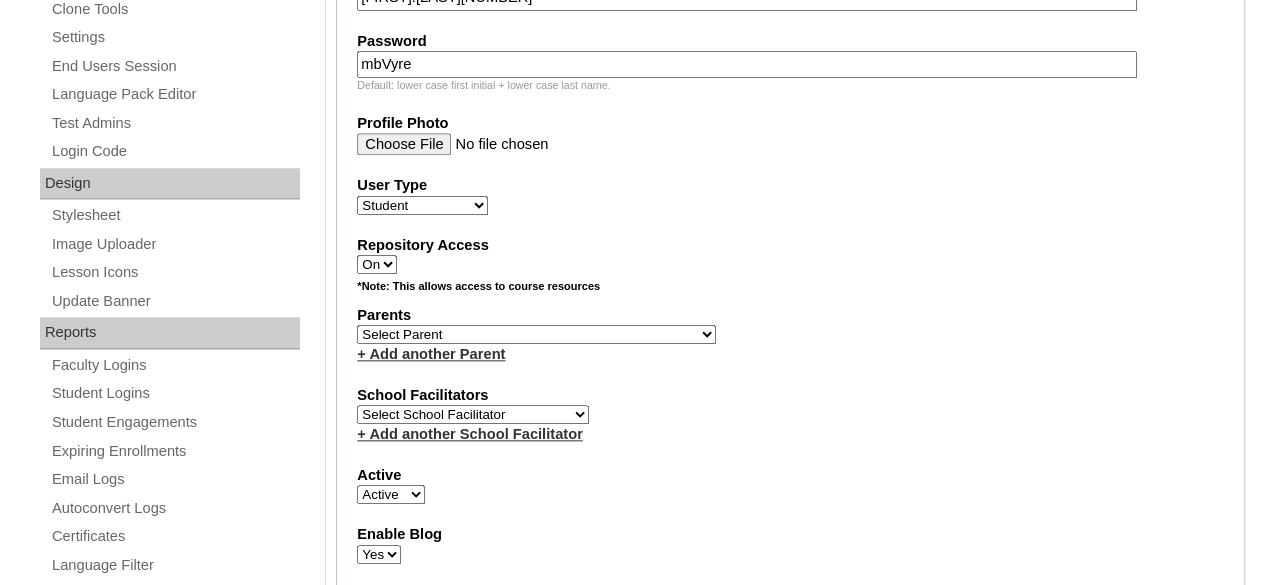 type on "mbVyre" 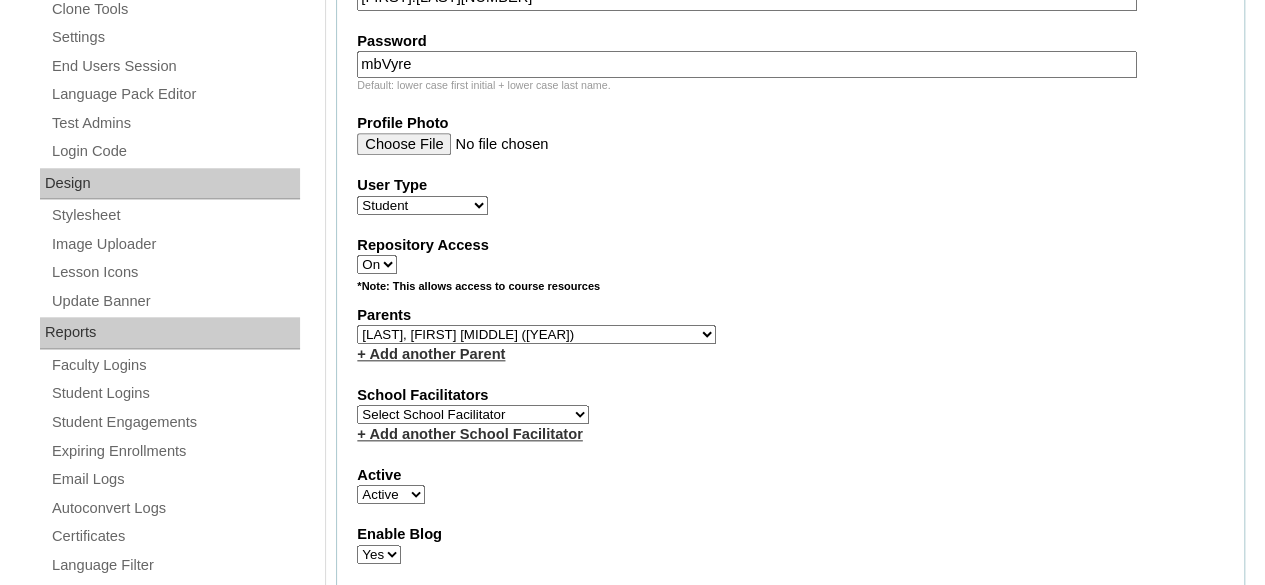 click on "Select Parent
,
,
,
,
,
,
,
,
,
,
,
,
,
,
,
,
,
,
,
,
,
,
,
,
,
,
,
,
,
,
,
,
,
,
,
,
,
,
,
, Earl
, Leona Mae
, Mark and Rem Facilitators Account
Abastillas, Ruby Anne
Adelantar, Christine
AGUILAR, PAULA BIANCA DE GUIA
AGUTO ABAD, MARIA KIMBERLY
Allego, (OLD) Jacqueline V.
Apostol (2025), Ma. Angelique
Arabia, Joy Pauline
Arca, Marinela
ARINGAY, Rona
AUSTRIA	, GENIE (2023)
Bahtiyorovic Mahkamov, Umid
Bajarias 2025, Ma. Luz
Balay , Jennie Rose
Balingit, 2025, Jennith
BALISBIS (2025), CHAREEN
Balubayan , Bleszl Grace
Banez, Mary Karmilita
Bayudan., Charo
Benitez, Maria Christina
Boosten, April Aro
Braga, Pilita Castro
Braga (new), Pilita
Briones, Keziah
Buncio, Sophia Ellen
Caalim, Kathleen Grace
Calangian (2025), Dexter
Cani (2025), Michelle Anne
Canlas, Maria Criselda
Carino (OLD), Catherina" at bounding box center (536, 334) 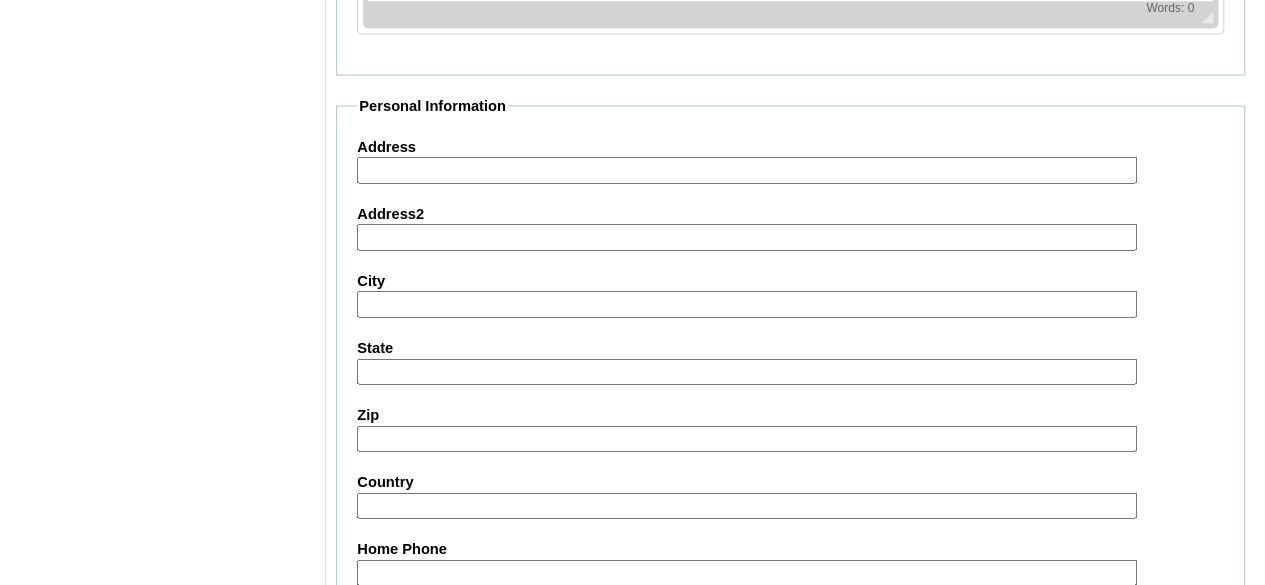 scroll, scrollTop: 2200, scrollLeft: 0, axis: vertical 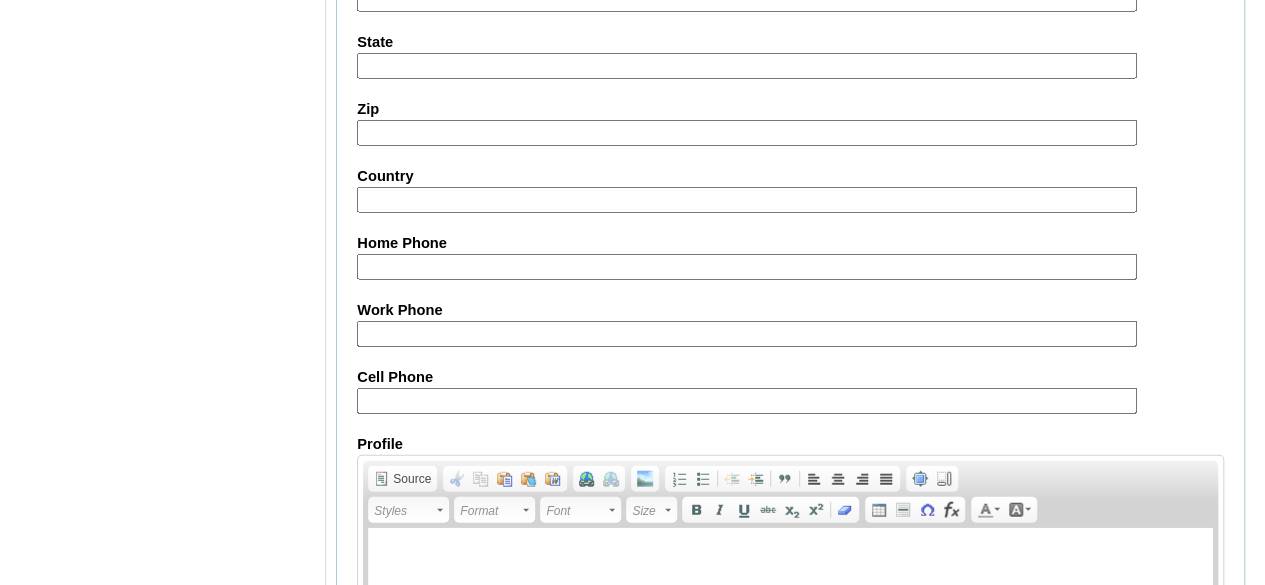click on "Cell Phone" at bounding box center (747, 401) 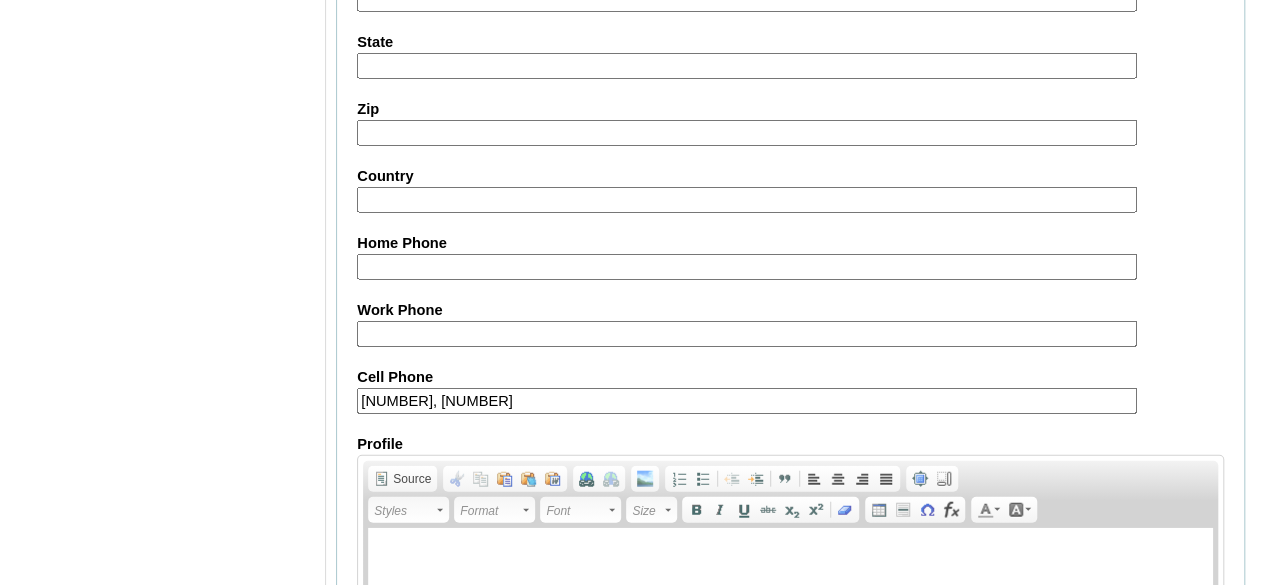 drag, startPoint x: 410, startPoint y: 417, endPoint x: 468, endPoint y: 413, distance: 58.137768 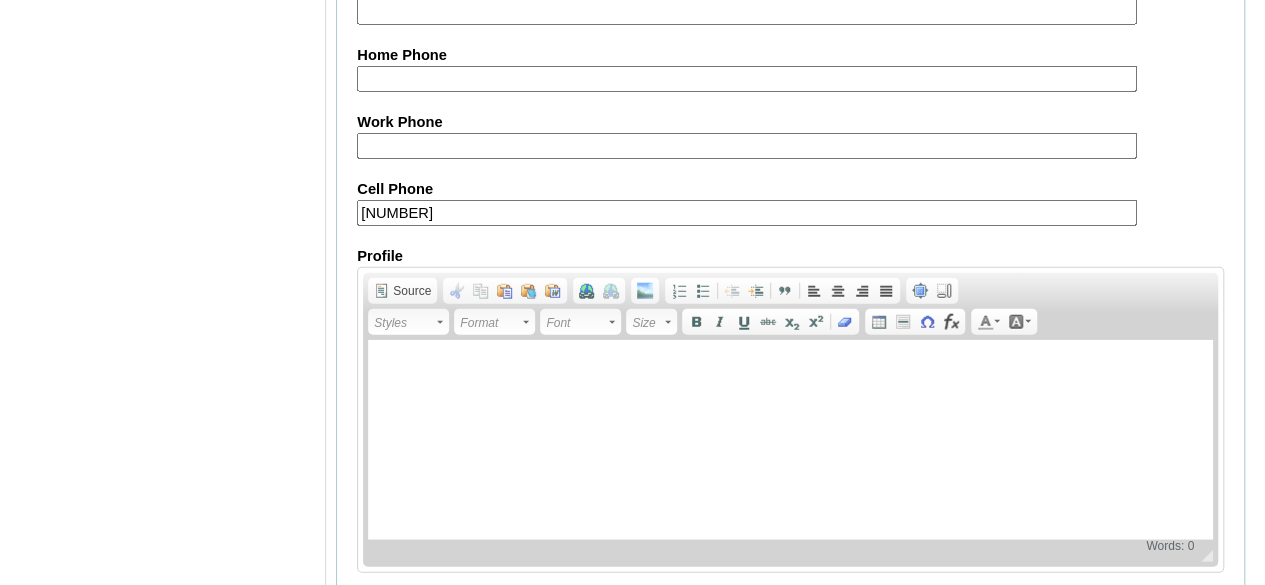 scroll, scrollTop: 2466, scrollLeft: 0, axis: vertical 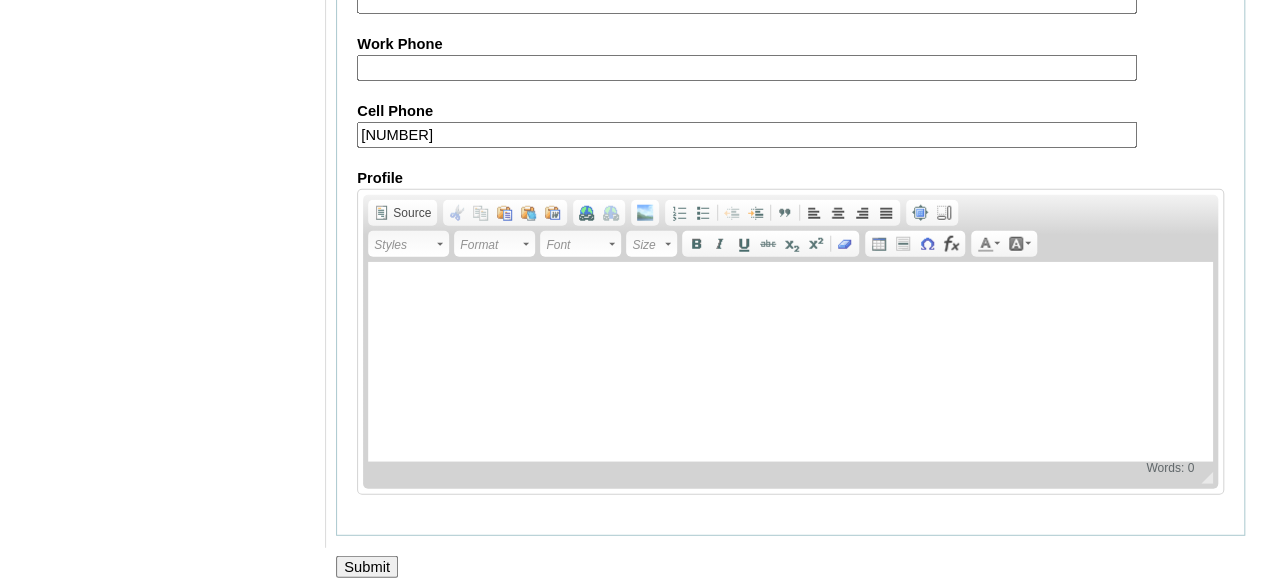 type on "63-18519381003" 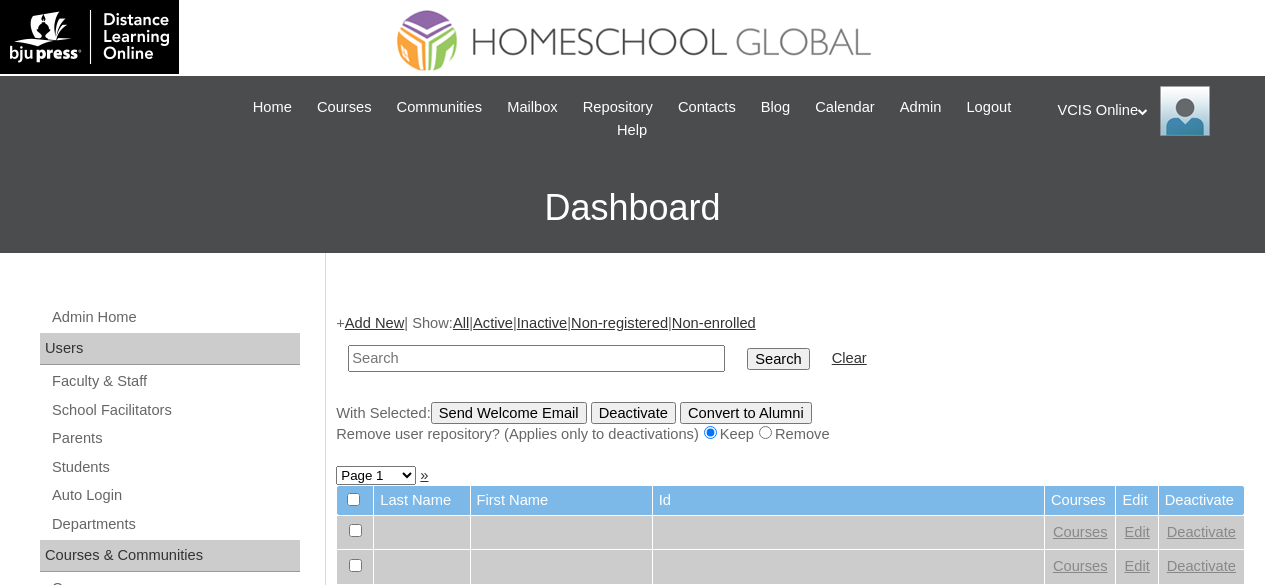 scroll, scrollTop: 0, scrollLeft: 0, axis: both 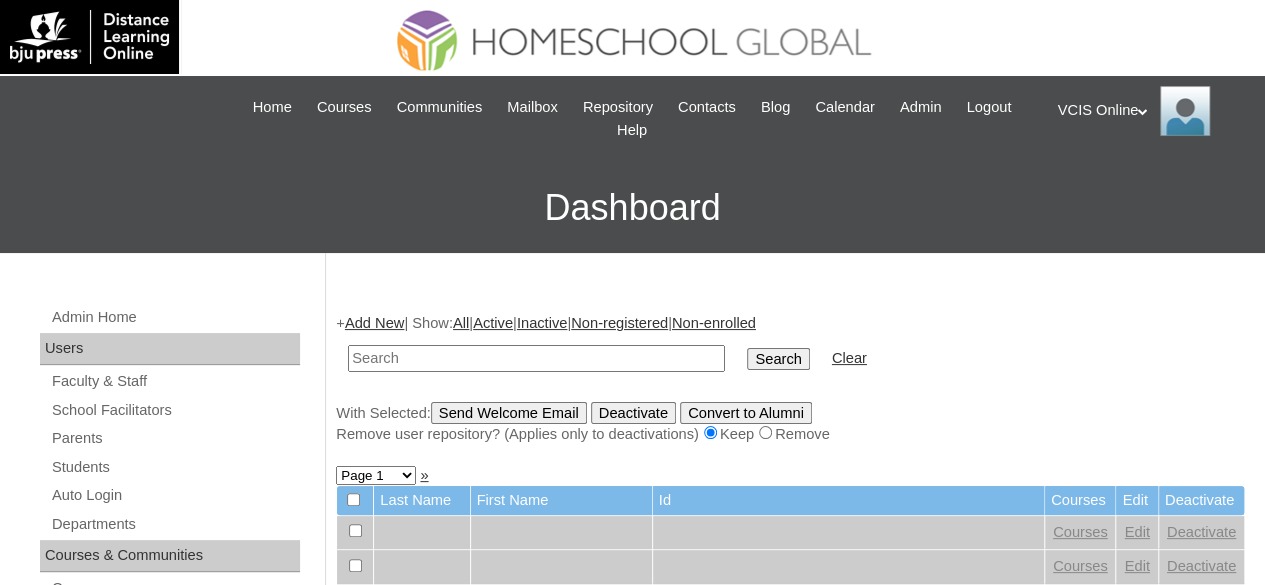 paste on "VCIS016-4B-SA2025" 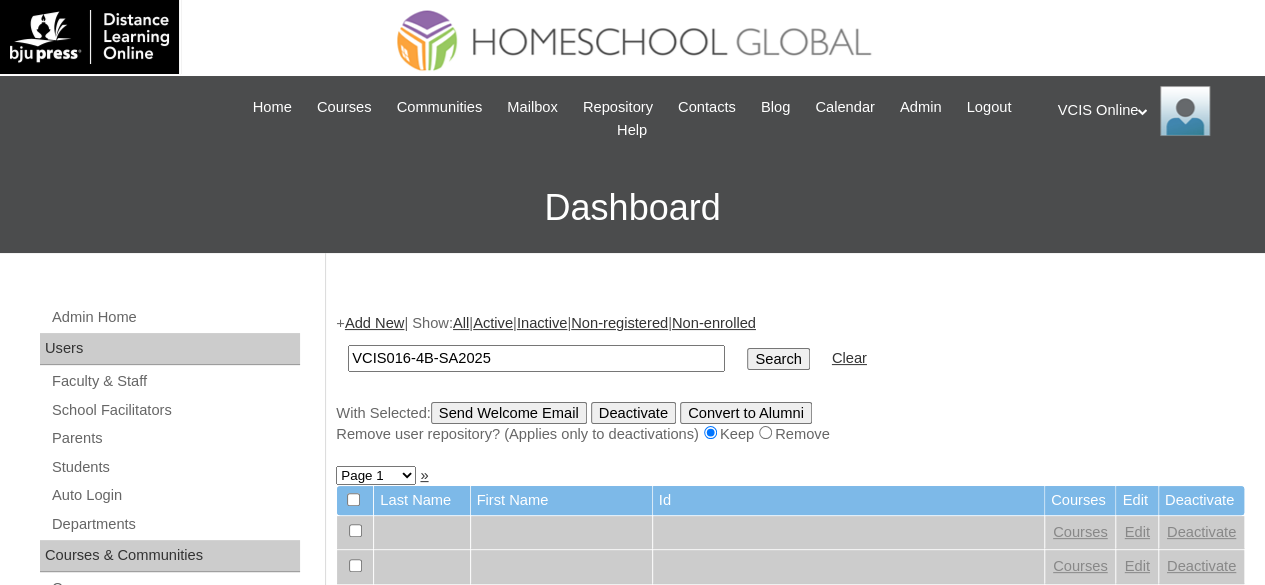 type on "VCIS016-4B-SA2025" 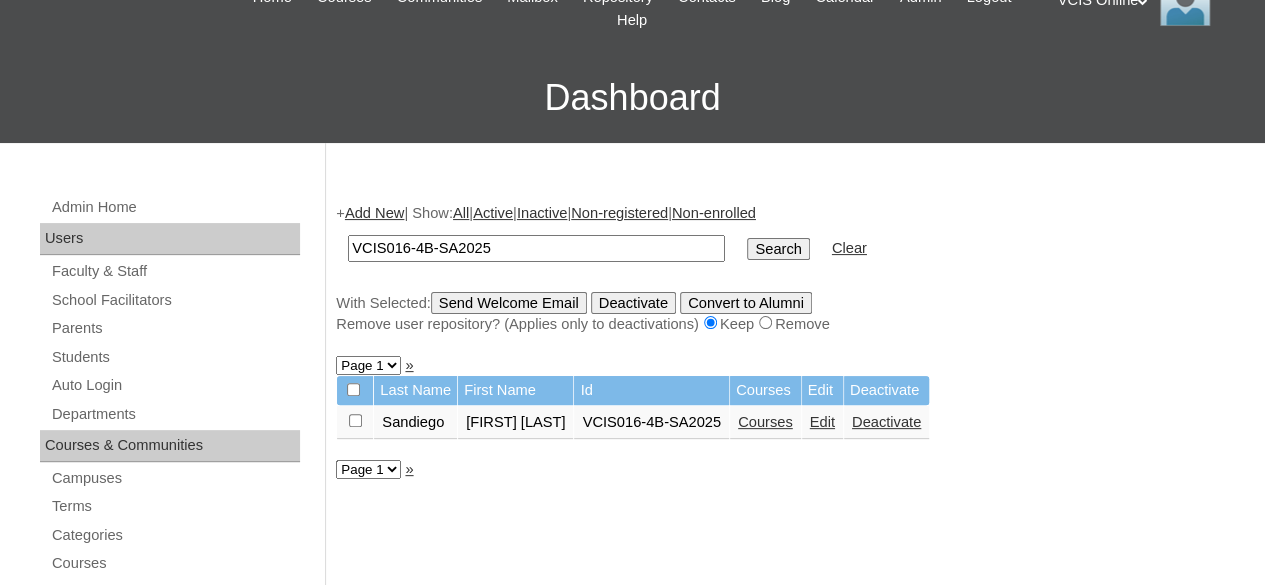 scroll, scrollTop: 200, scrollLeft: 0, axis: vertical 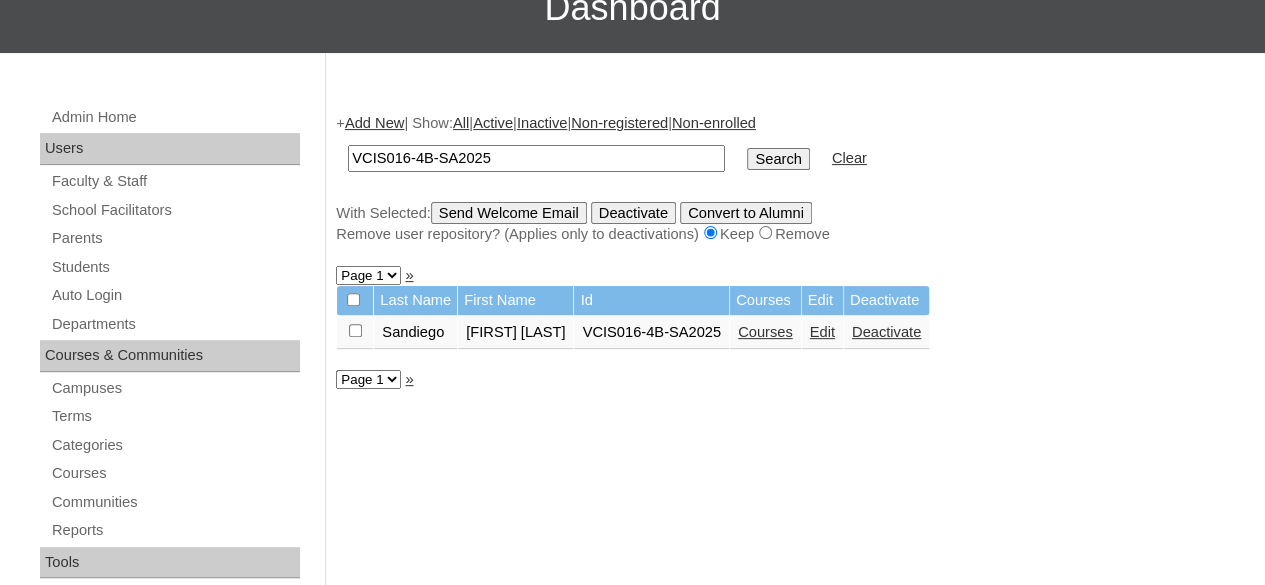 click on "+  Add New  |
Show:
All
|  Active
|  Inactive
|  Non-registered
|  Non-enrolled
VCIS016-4B-SA2025 Search Clear
With Selected:
Send Welcome Email
Deactivate
Convert to Alumni
Page 1   »
Last Name
First Name
Id
Courses
Edit
Deactivate
[CITY]
Emma Erin
VCIS016-4B-SA2025
Courses
Edit
Deactivate
Page 1   »" at bounding box center [785, 762] 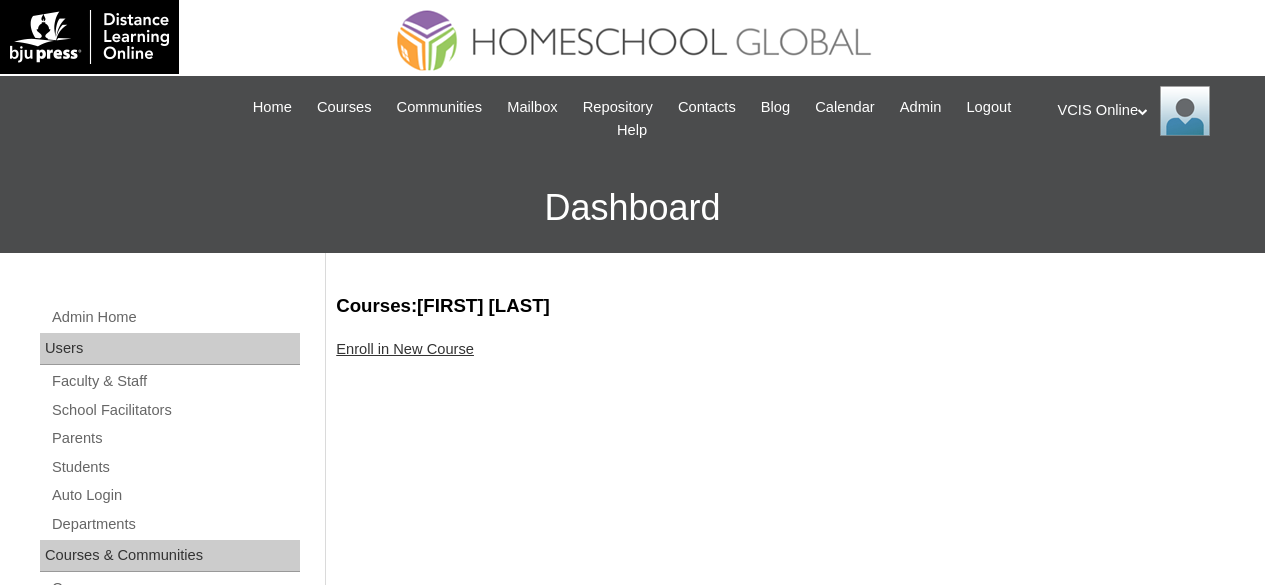 scroll, scrollTop: 0, scrollLeft: 0, axis: both 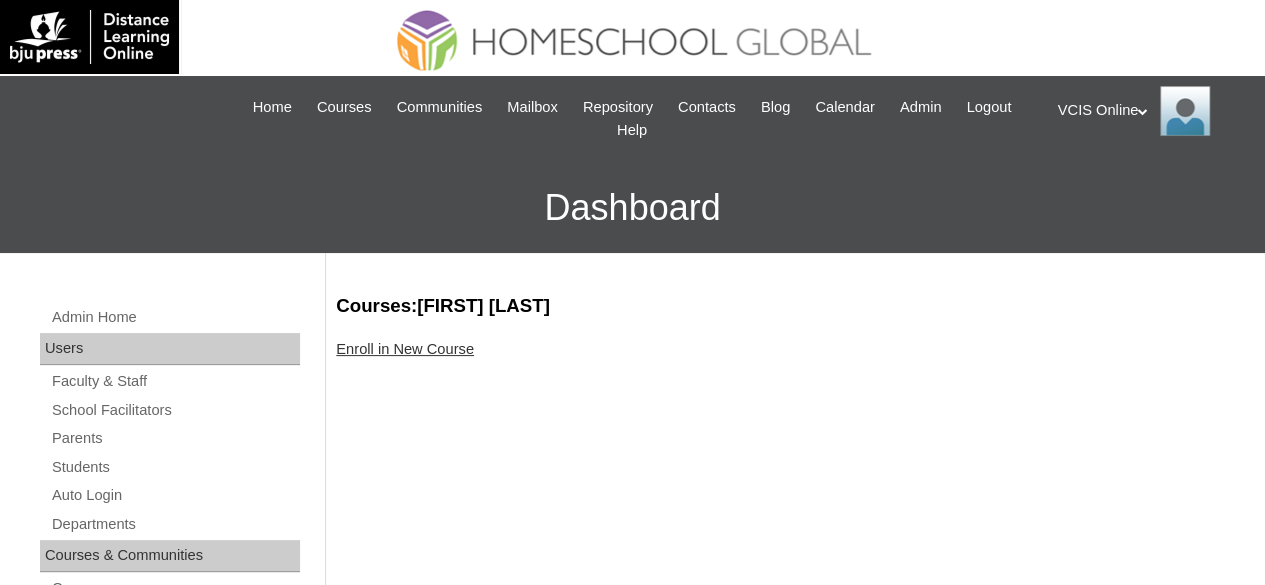 click on "Enroll in New Course" at bounding box center (405, 349) 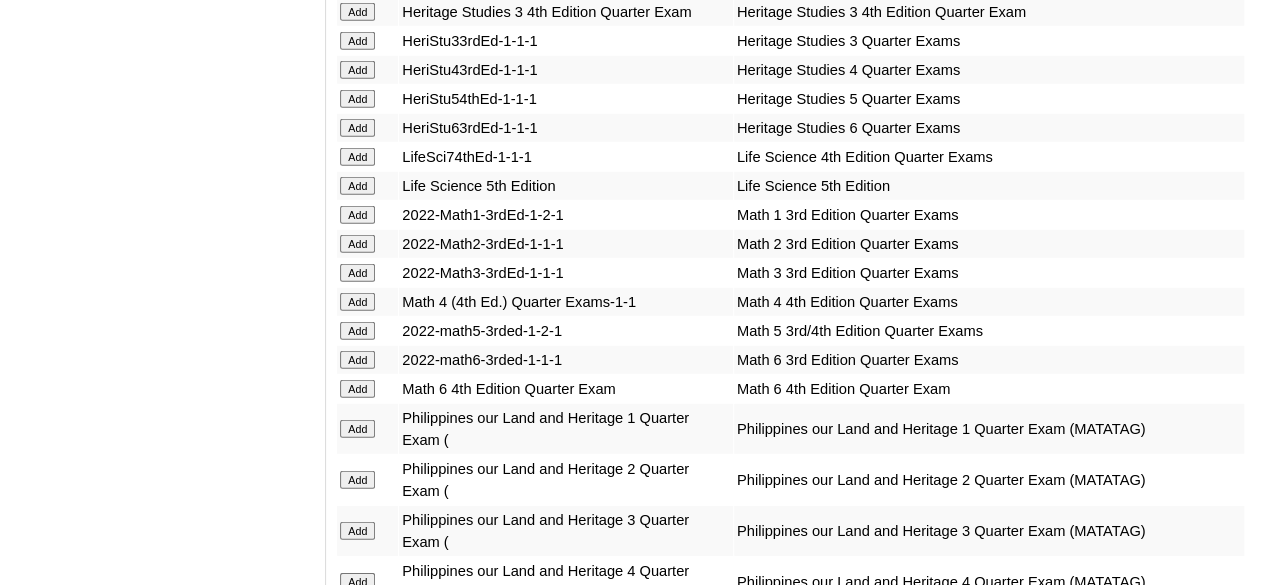 scroll, scrollTop: 6820, scrollLeft: 0, axis: vertical 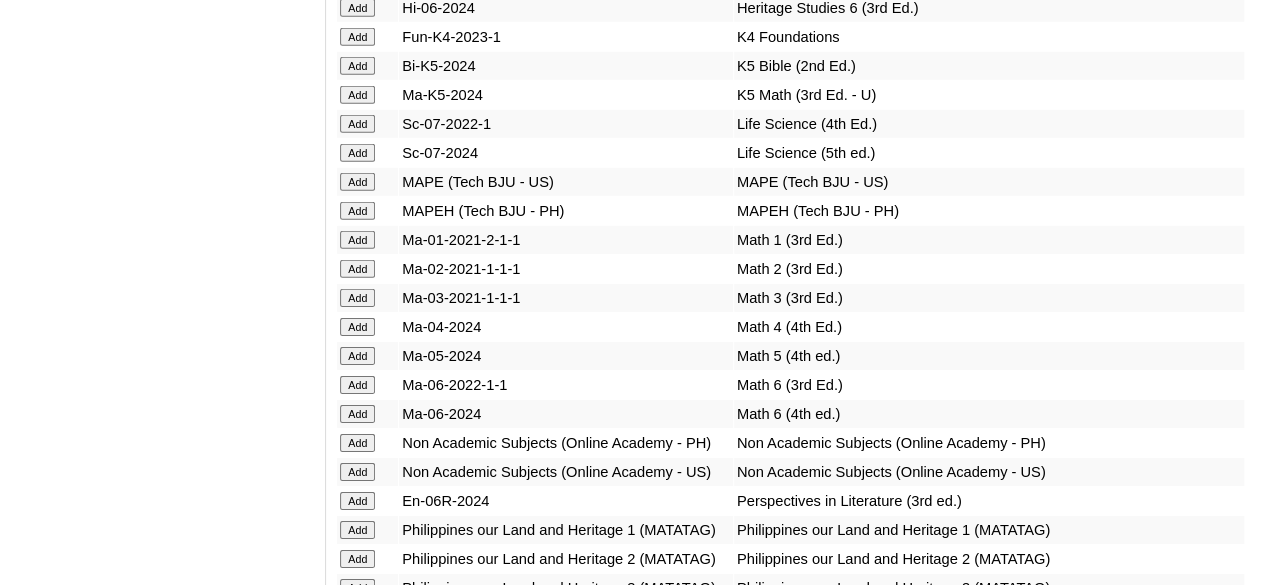 click on "Add" at bounding box center (357, -6421) 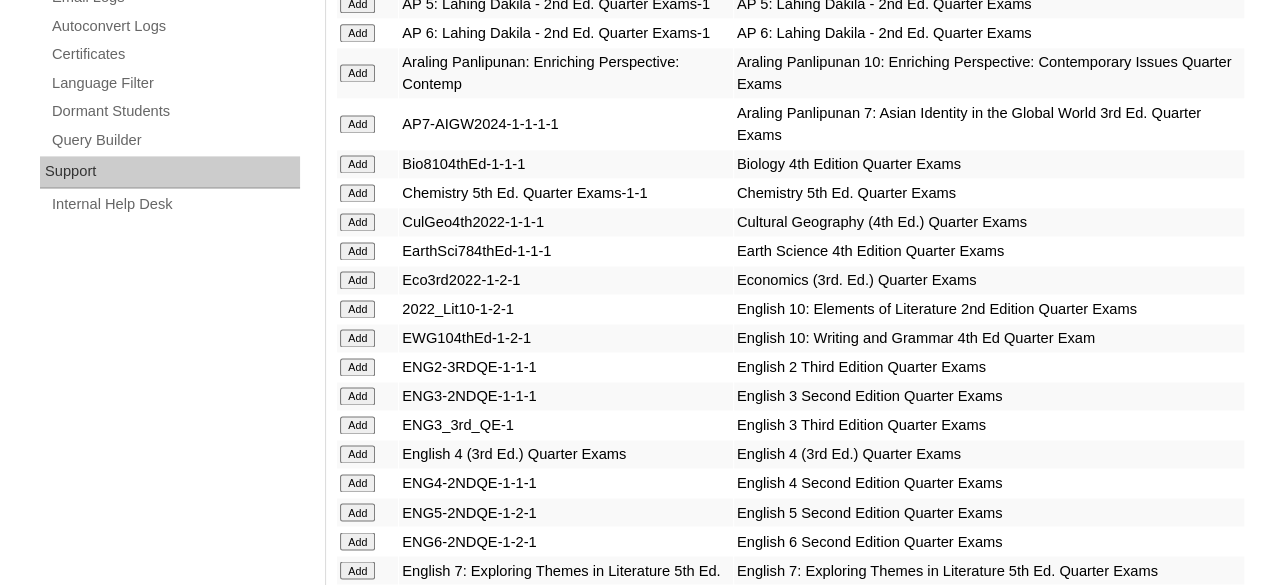 scroll, scrollTop: 5330, scrollLeft: 0, axis: vertical 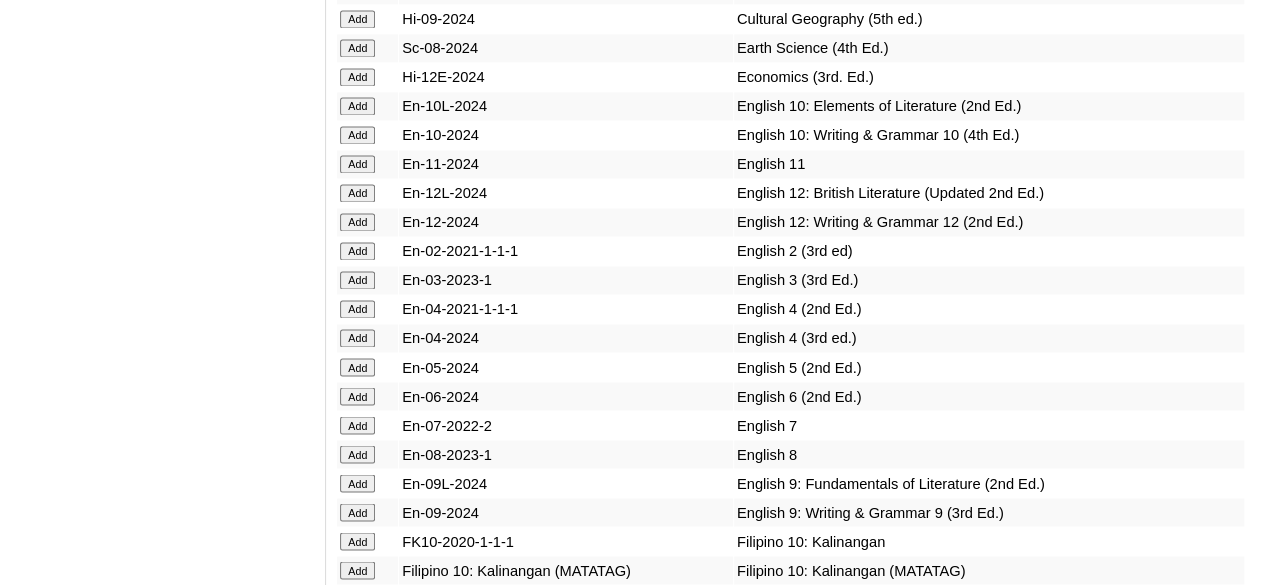 click on "Add" at bounding box center (357, -4931) 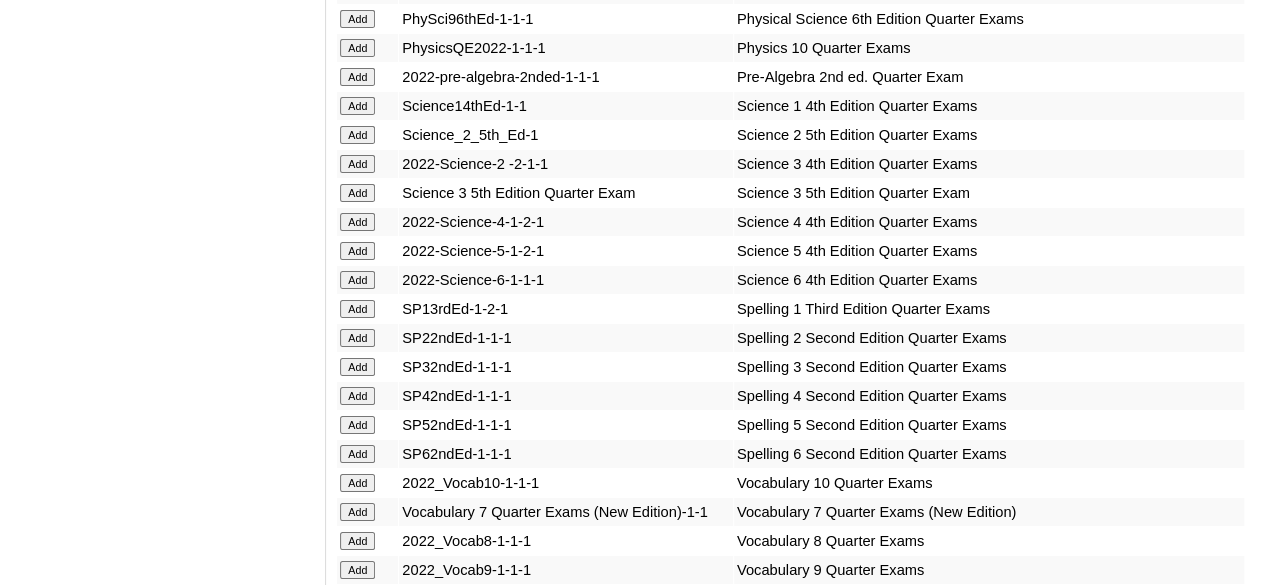 scroll, scrollTop: 7896, scrollLeft: 0, axis: vertical 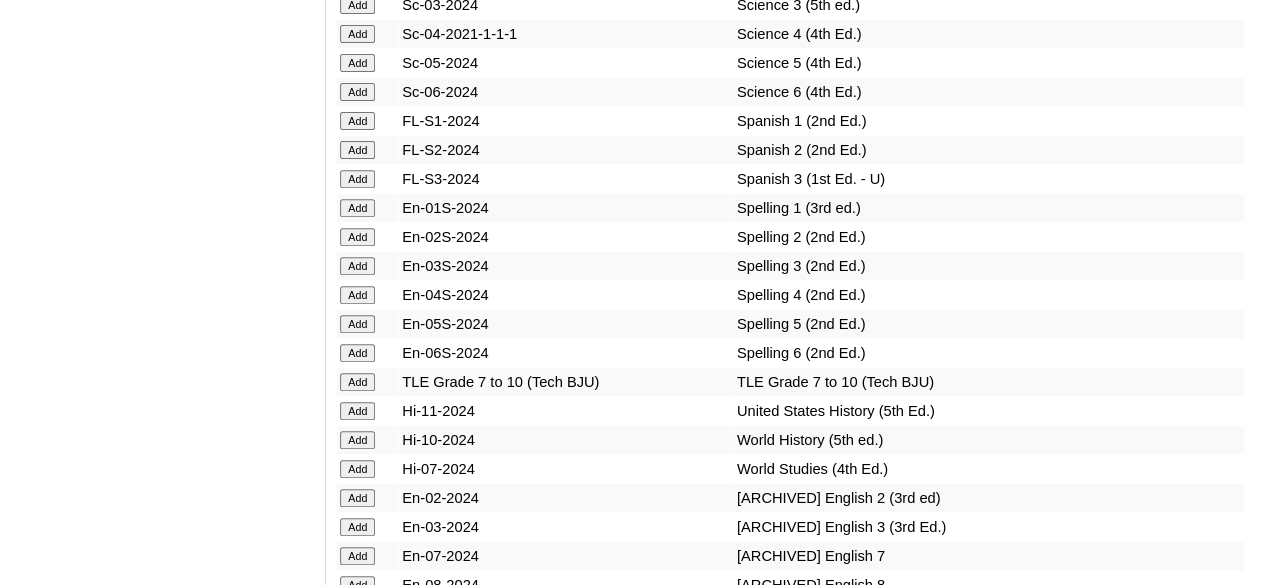 click on "Add" at bounding box center (357, -7497) 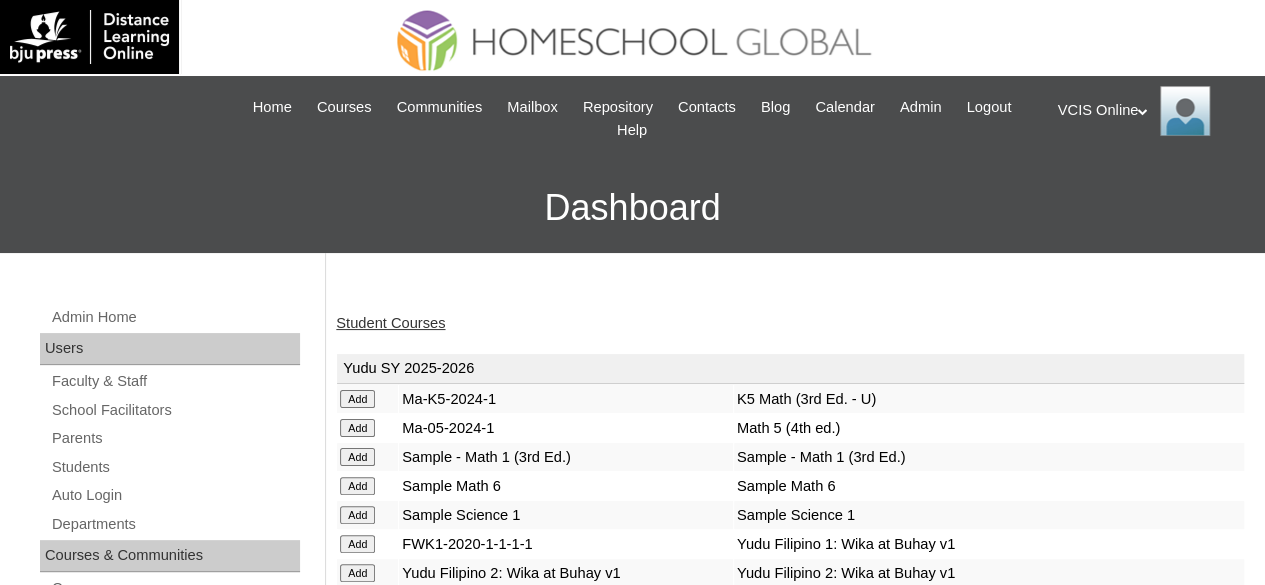 scroll, scrollTop: 7237, scrollLeft: 0, axis: vertical 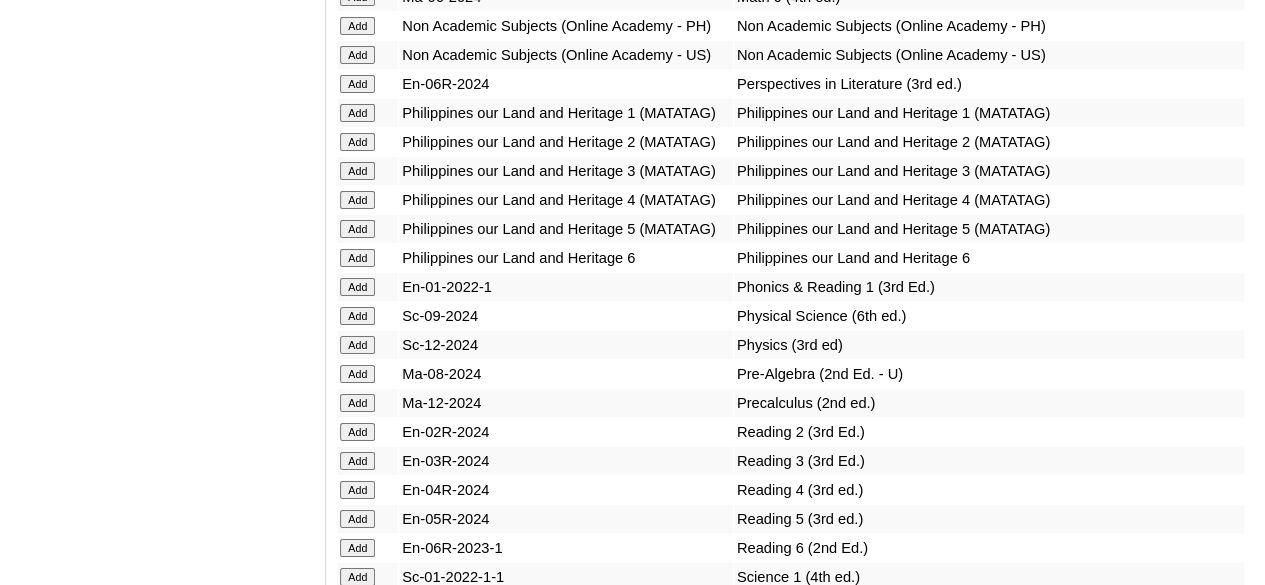 click on "Add" at bounding box center [357, -6838] 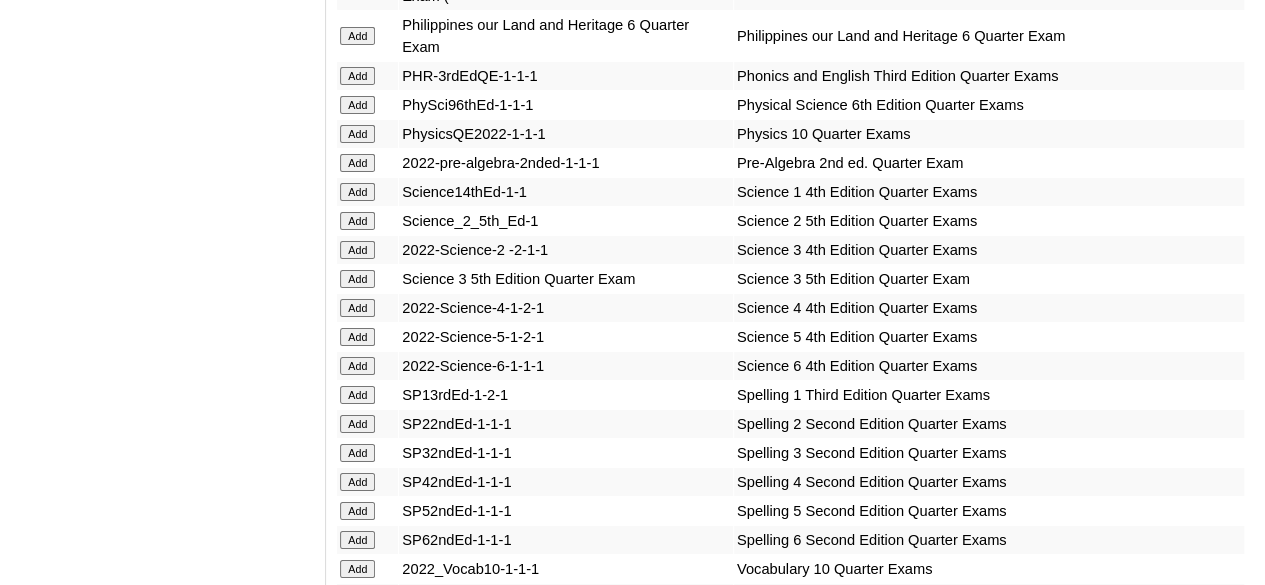 scroll, scrollTop: 7638, scrollLeft: 0, axis: vertical 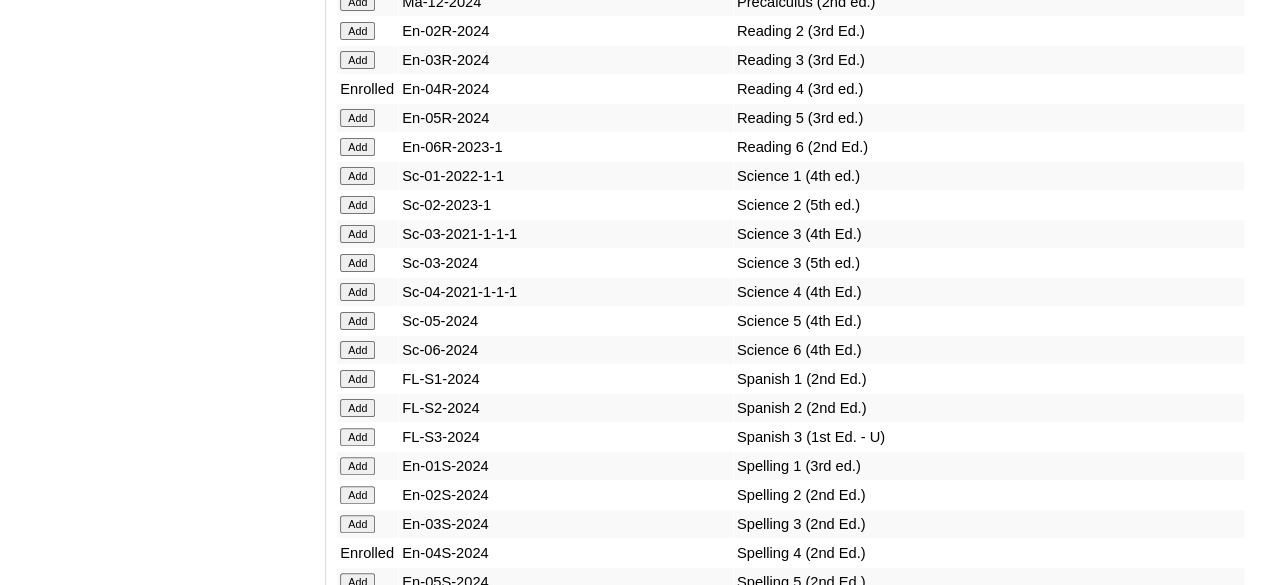 click on "Add" at bounding box center [357, -7239] 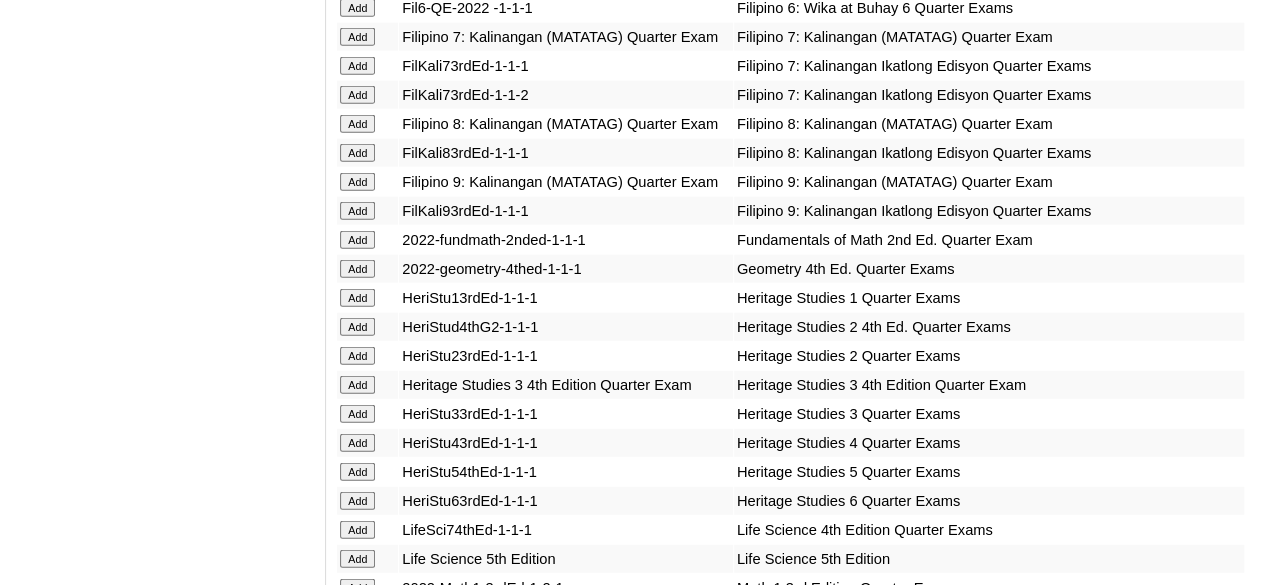 scroll, scrollTop: 6448, scrollLeft: 0, axis: vertical 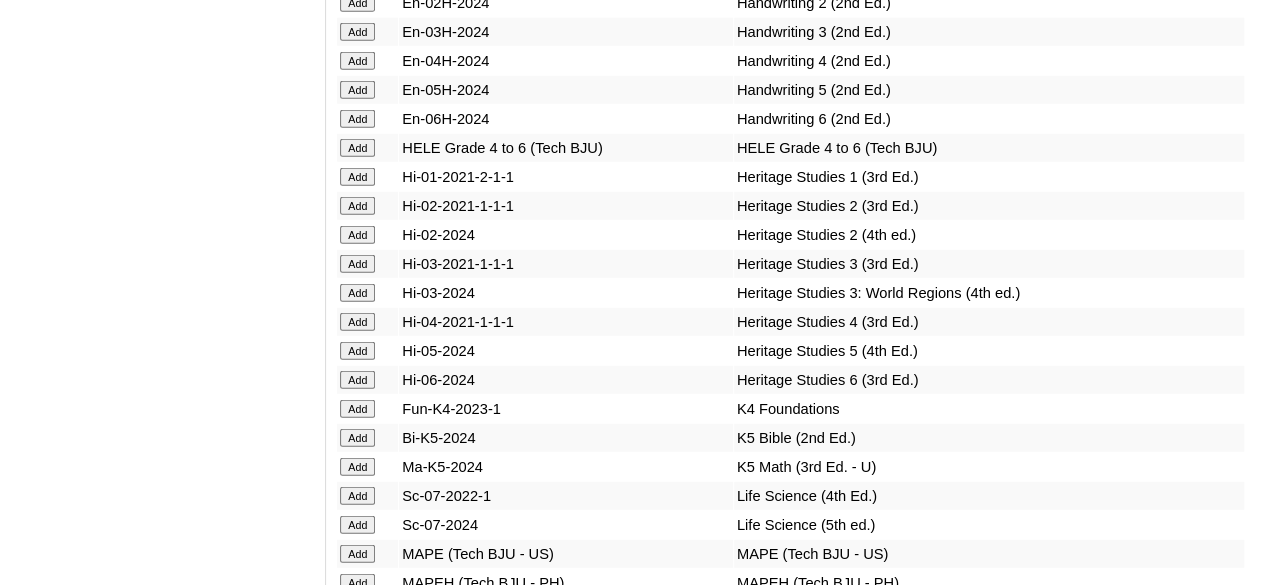 click on "Add" at bounding box center [357, -6049] 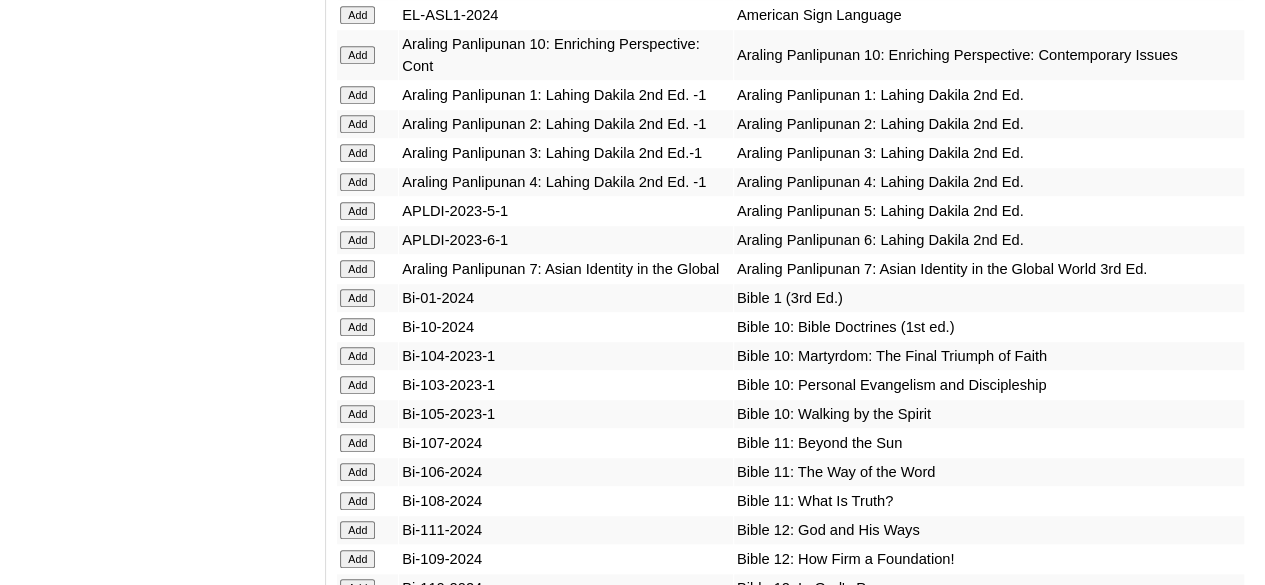 scroll, scrollTop: 4699, scrollLeft: 0, axis: vertical 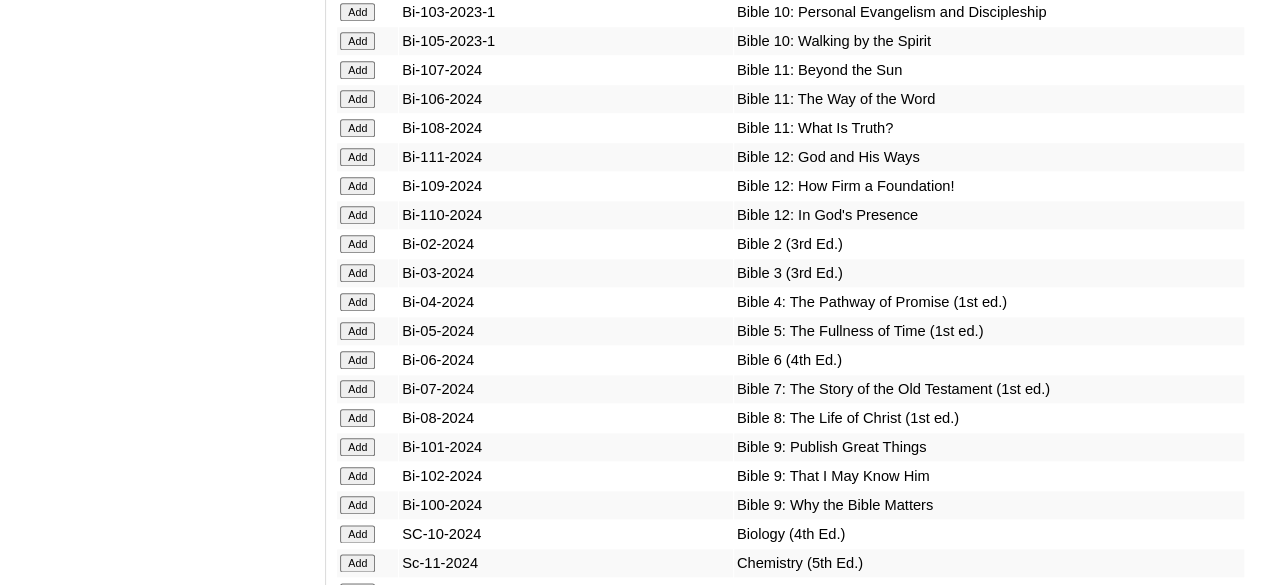 click on "Add" at bounding box center (357, -4300) 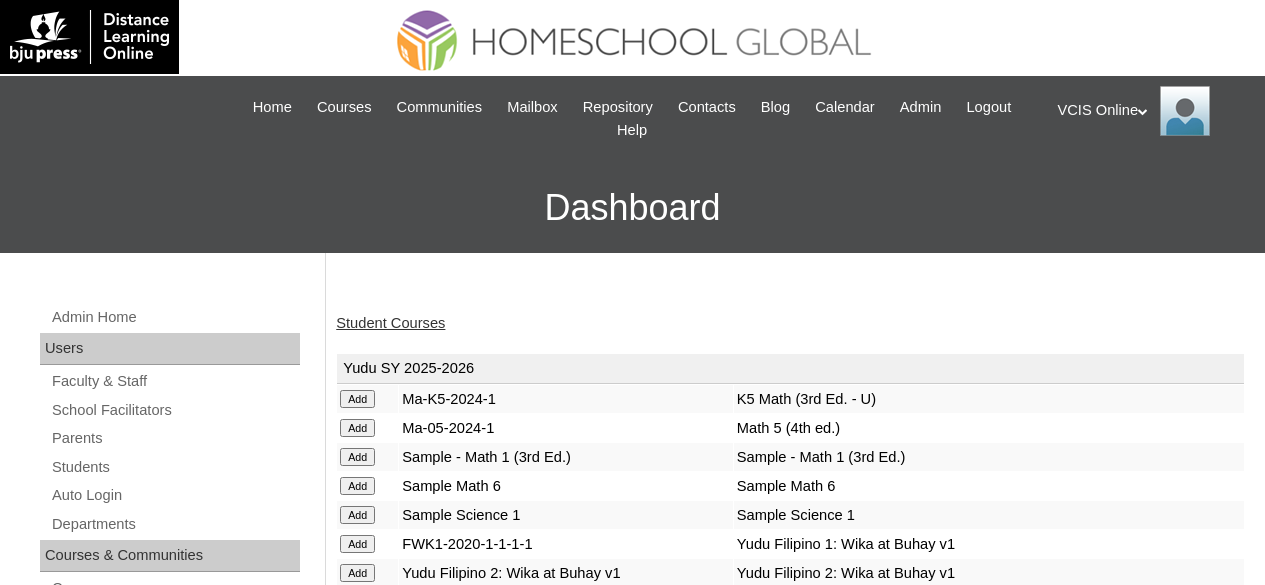 scroll, scrollTop: 0, scrollLeft: 0, axis: both 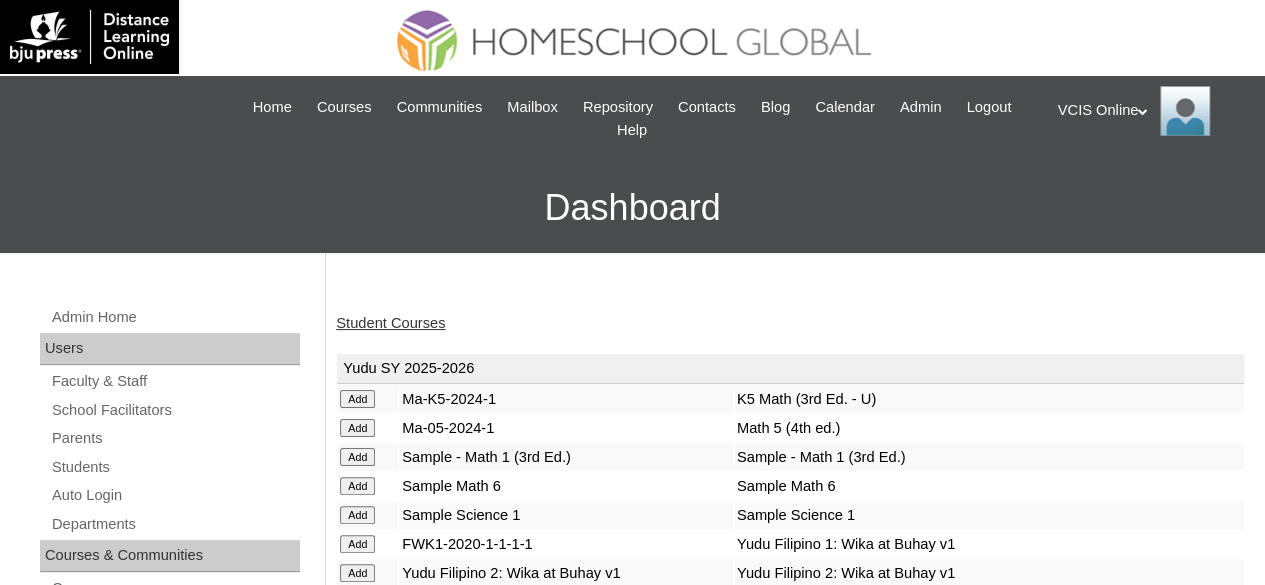 click on "Student Courses" at bounding box center (390, 323) 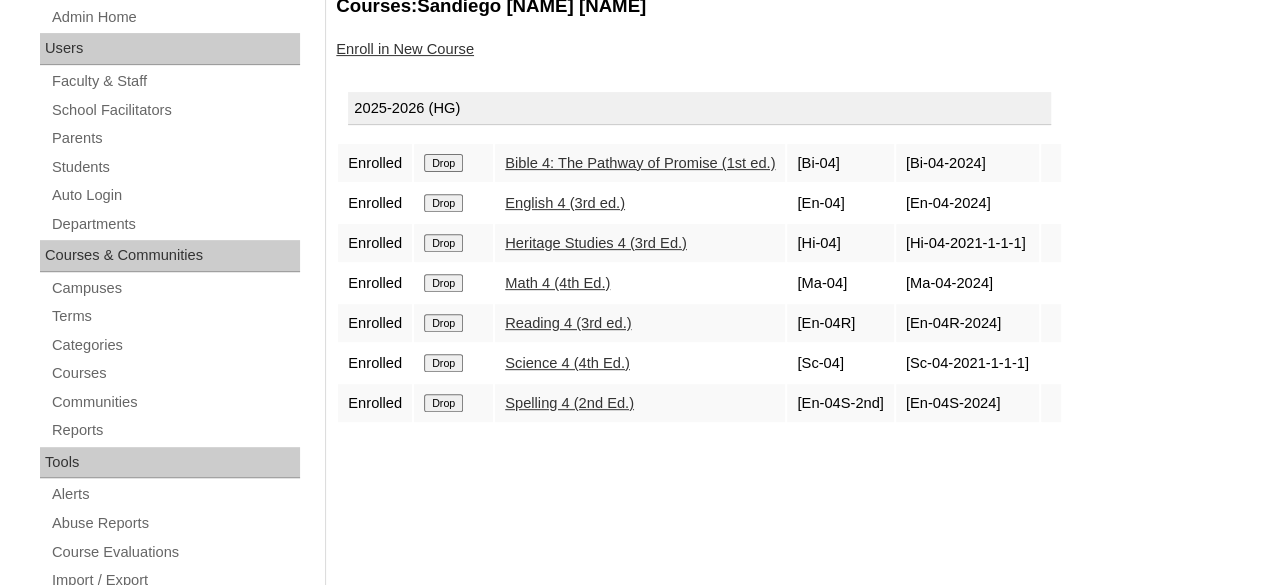 scroll, scrollTop: 100, scrollLeft: 0, axis: vertical 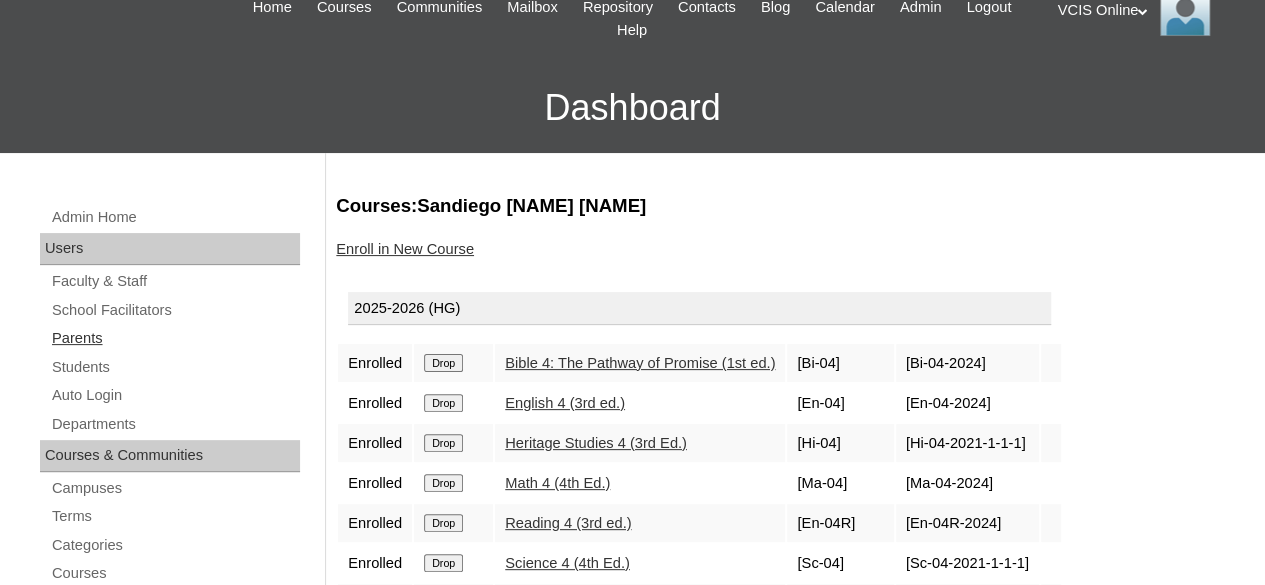 click on "Parents" at bounding box center (175, 338) 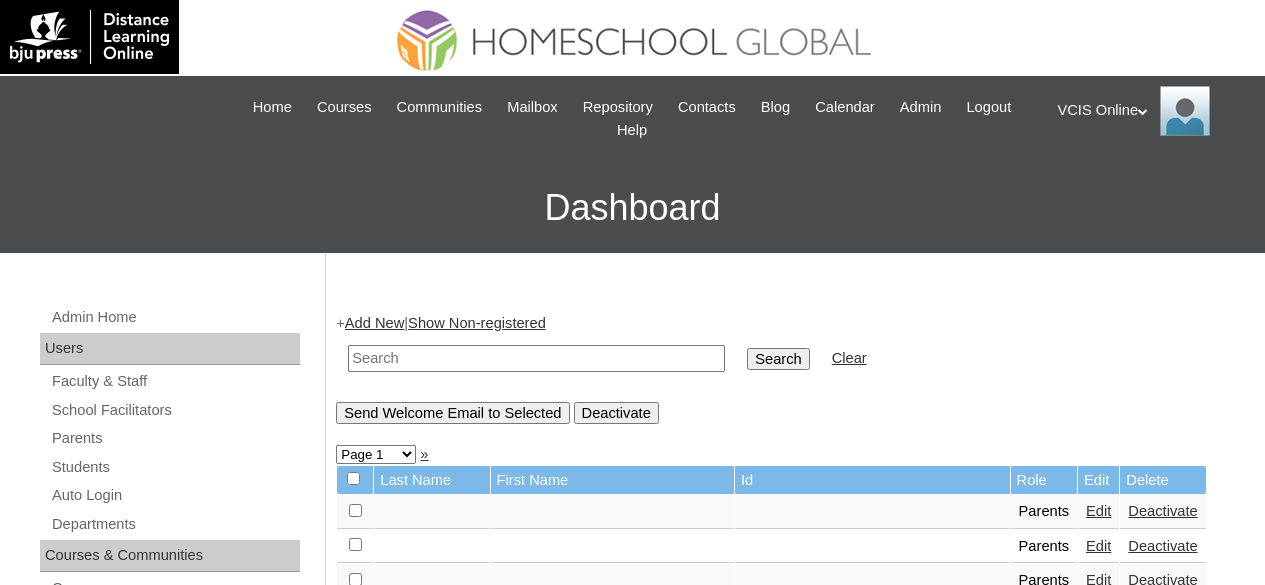 scroll, scrollTop: 0, scrollLeft: 0, axis: both 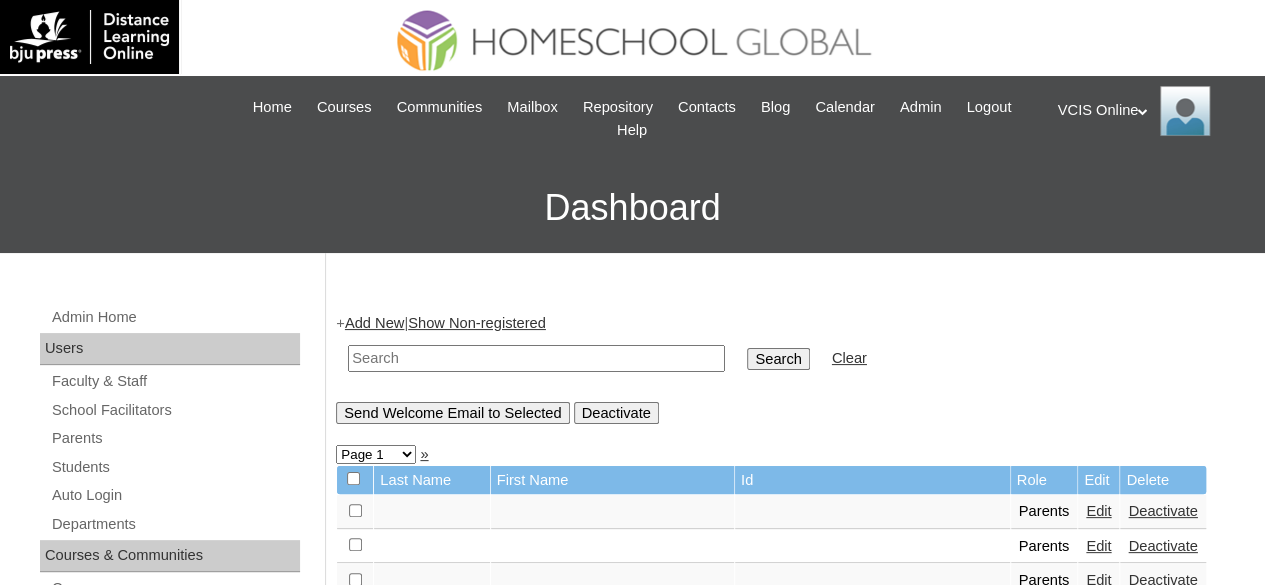 click at bounding box center (536, 358) 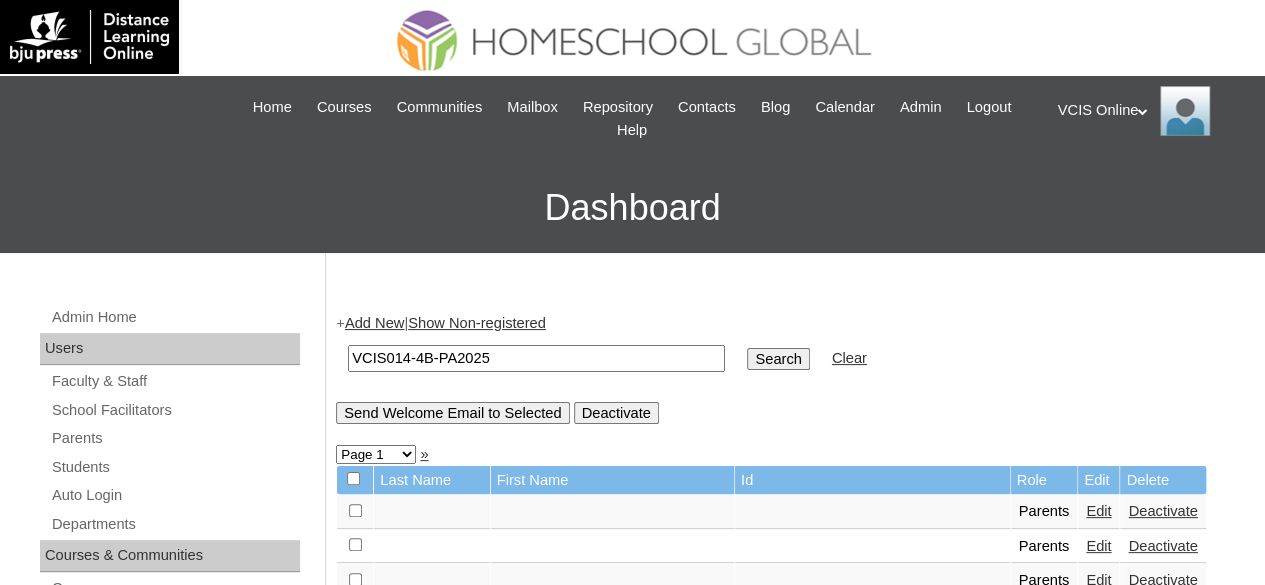 type on "VCIS014-4B-PA2025" 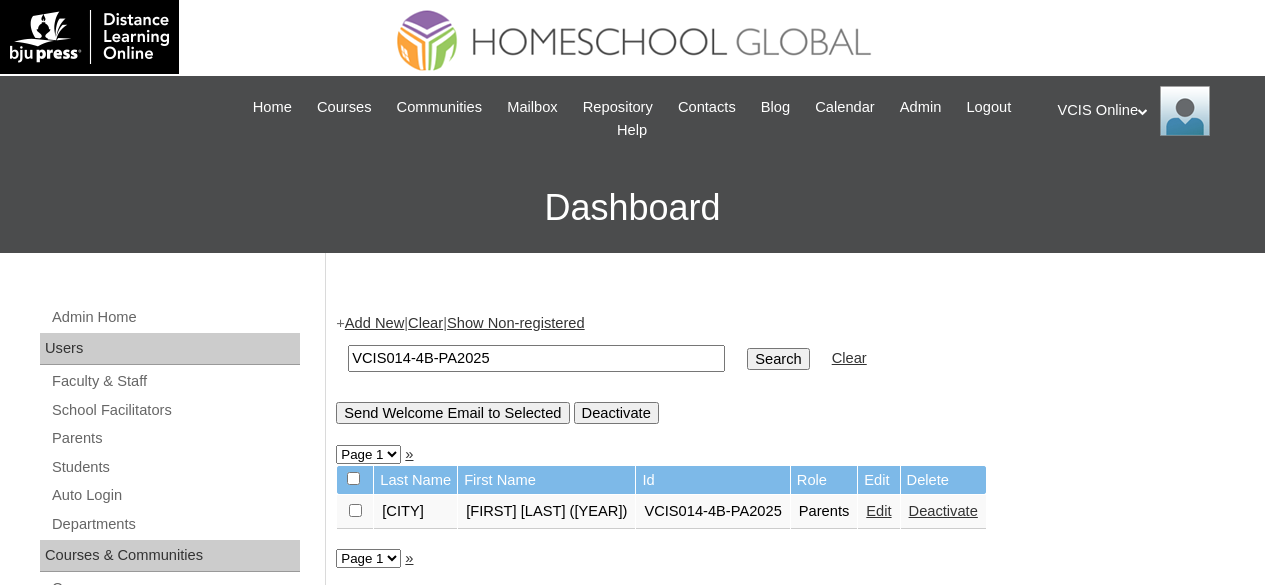 scroll, scrollTop: 0, scrollLeft: 0, axis: both 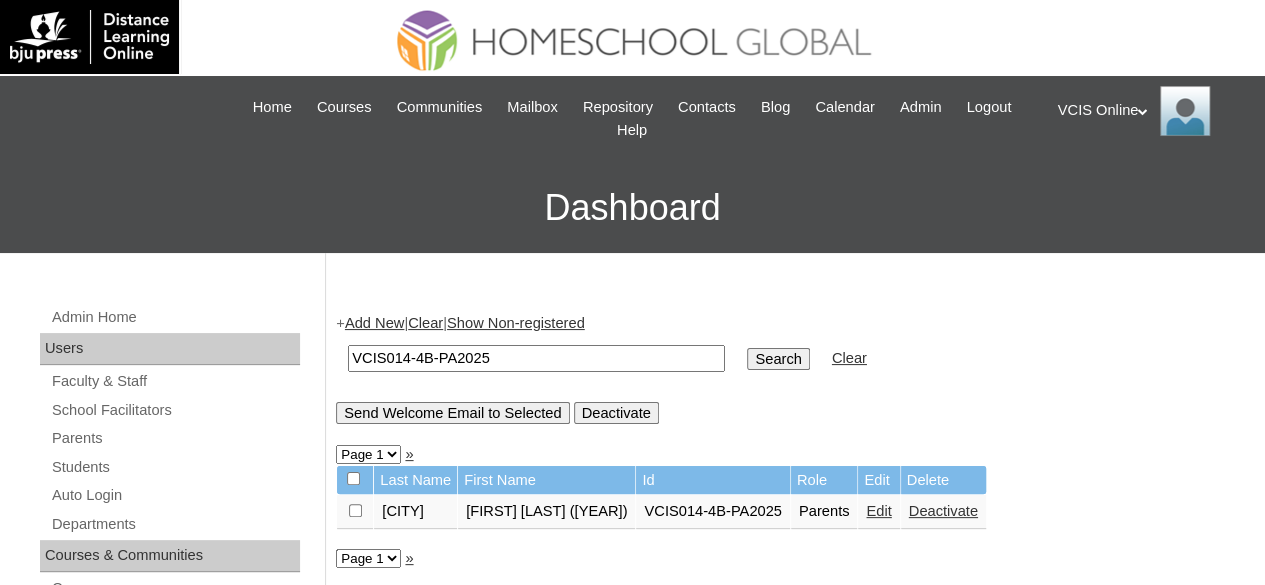 click on "VCIS Online
My Profile
My Settings
Logout" at bounding box center (1152, 111) 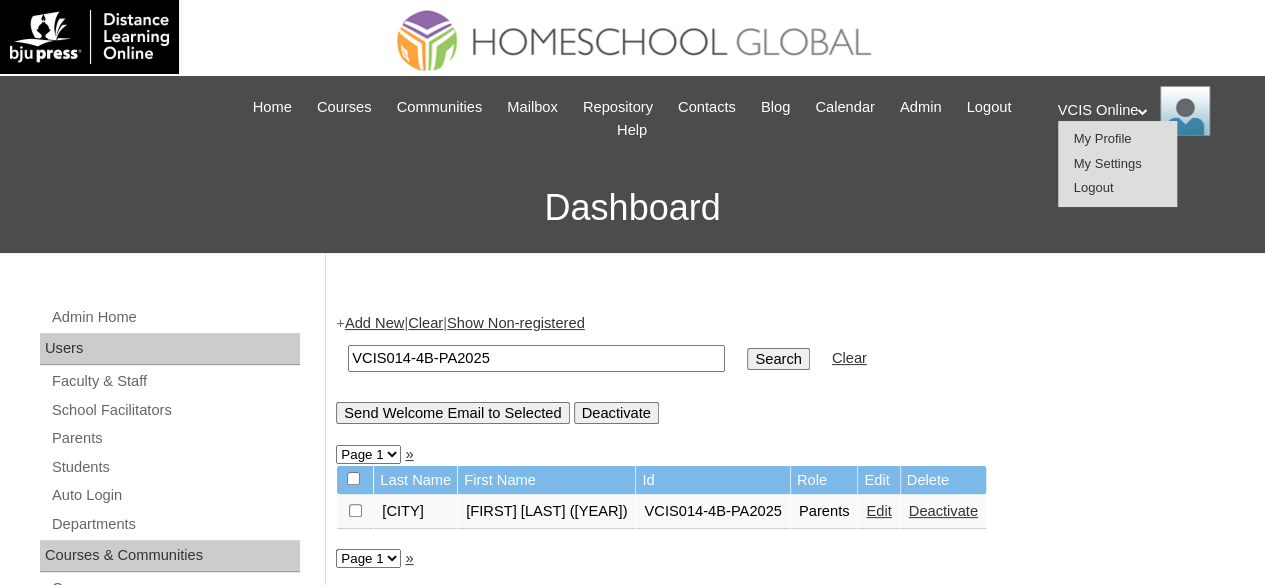 click on "Logout" at bounding box center (1094, 187) 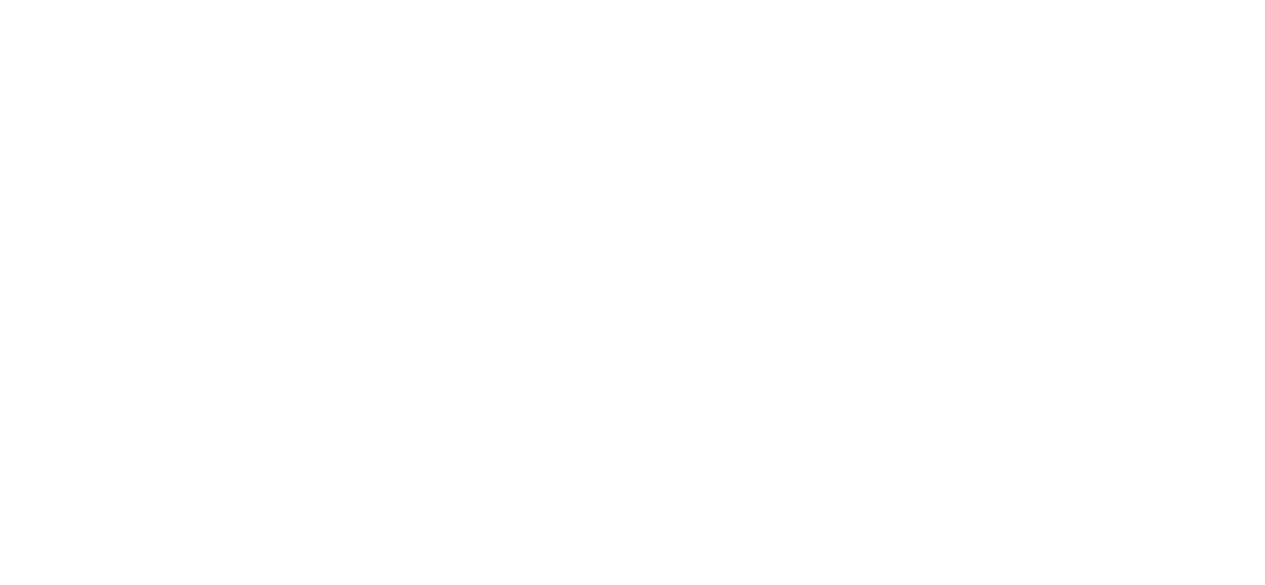 scroll, scrollTop: 0, scrollLeft: 0, axis: both 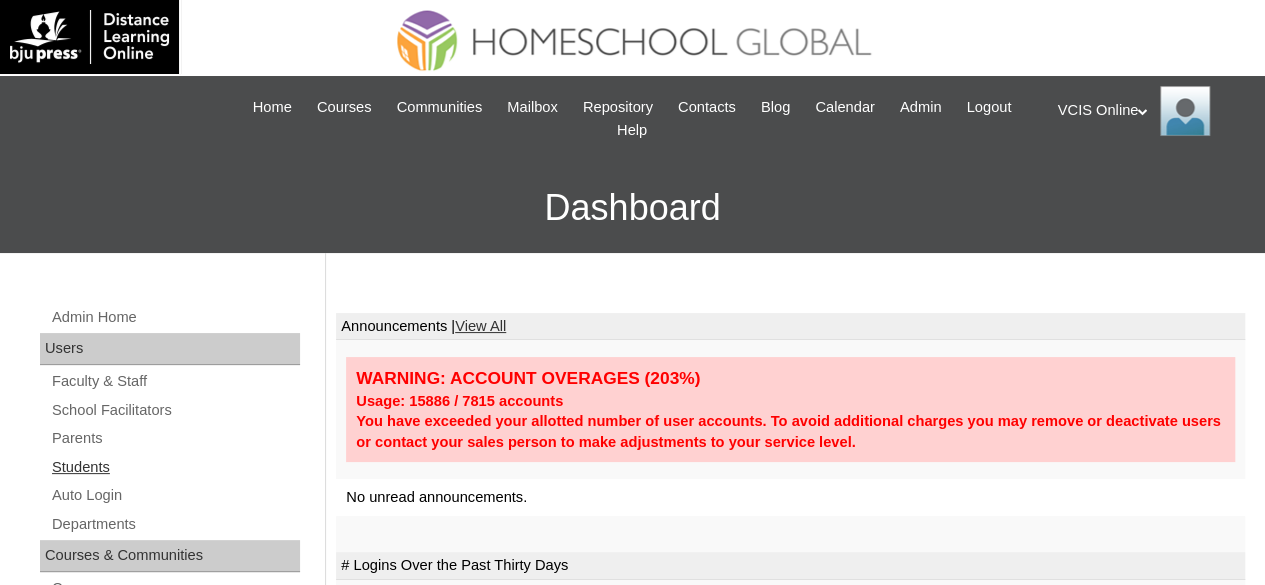 click on "Students" at bounding box center [175, 467] 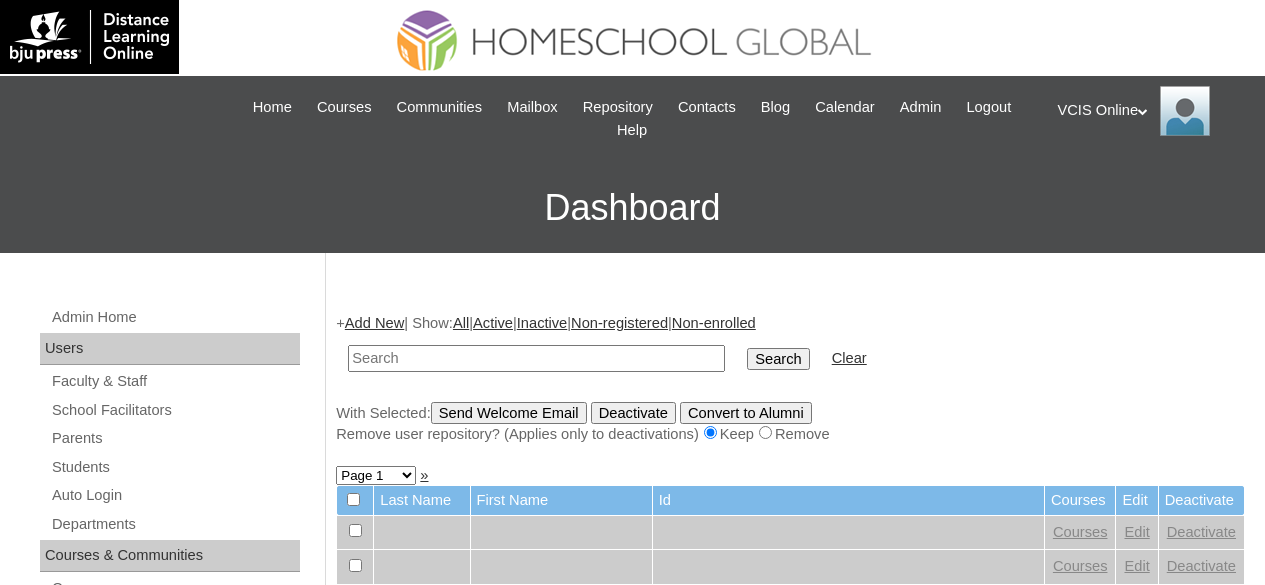scroll, scrollTop: 0, scrollLeft: 0, axis: both 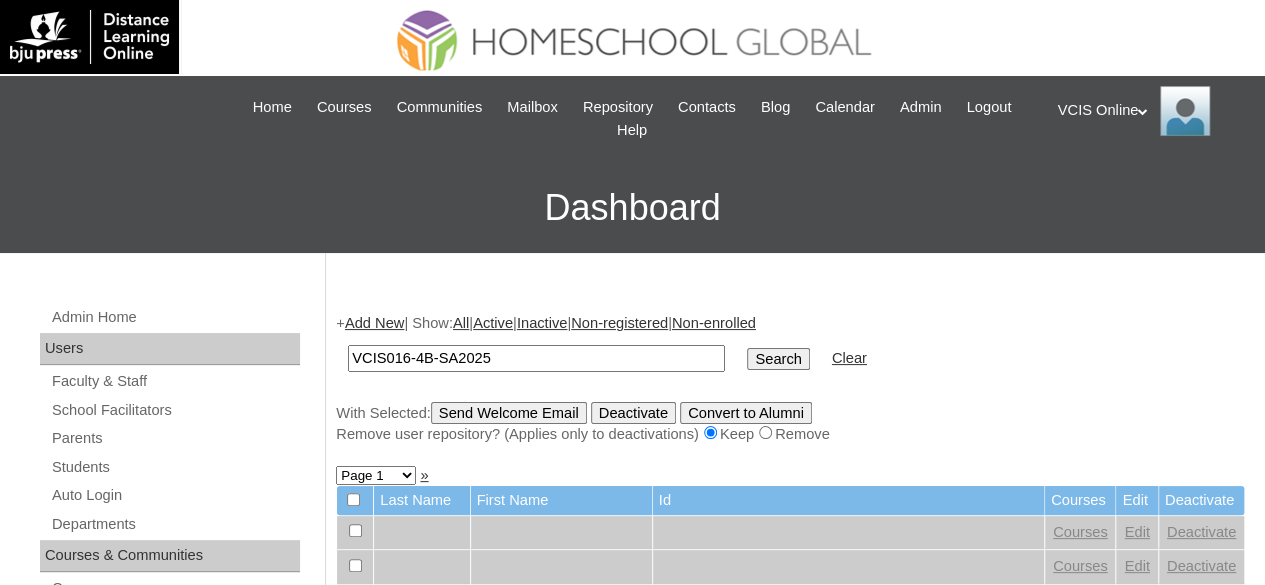 type on "VCIS016-4B-SA2025" 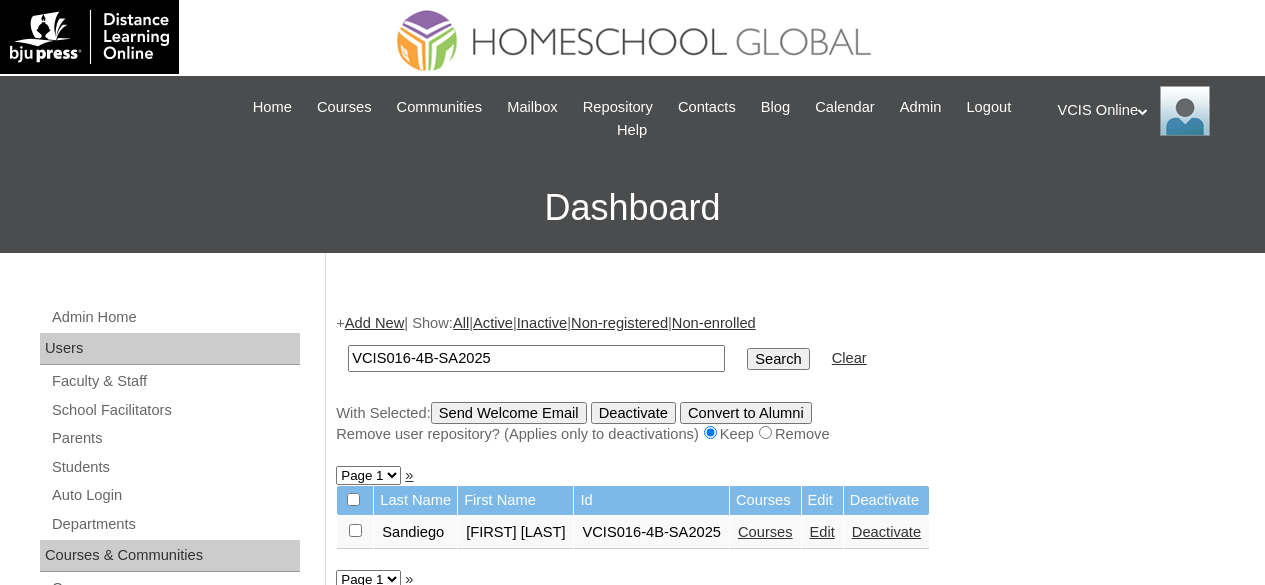 scroll, scrollTop: 0, scrollLeft: 0, axis: both 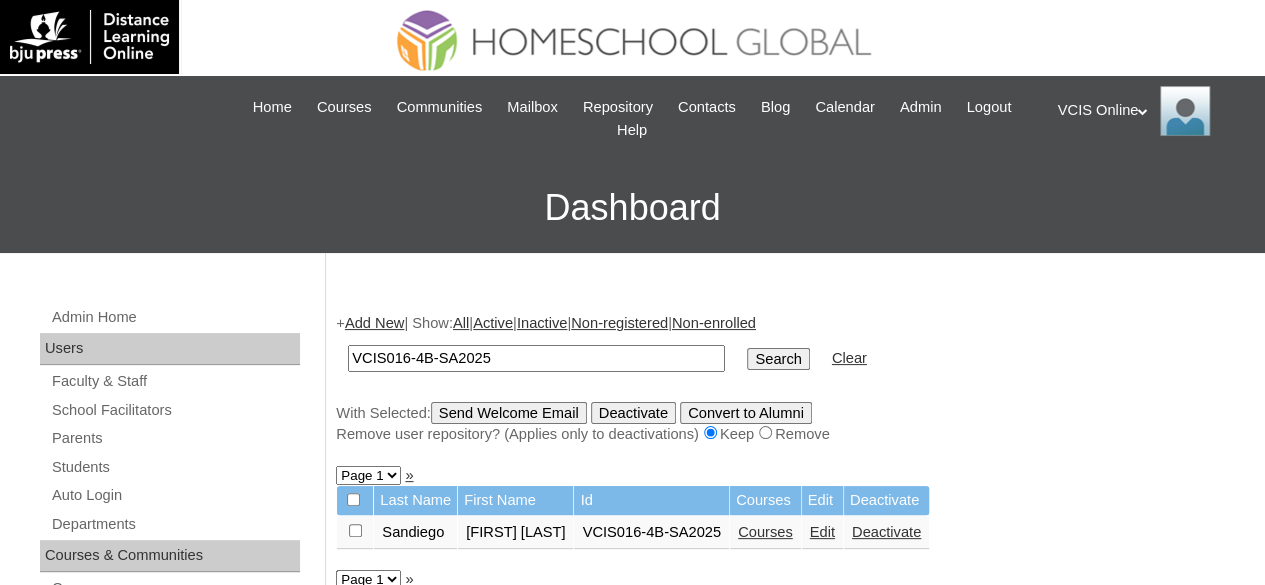 click on "Courses" at bounding box center (765, 532) 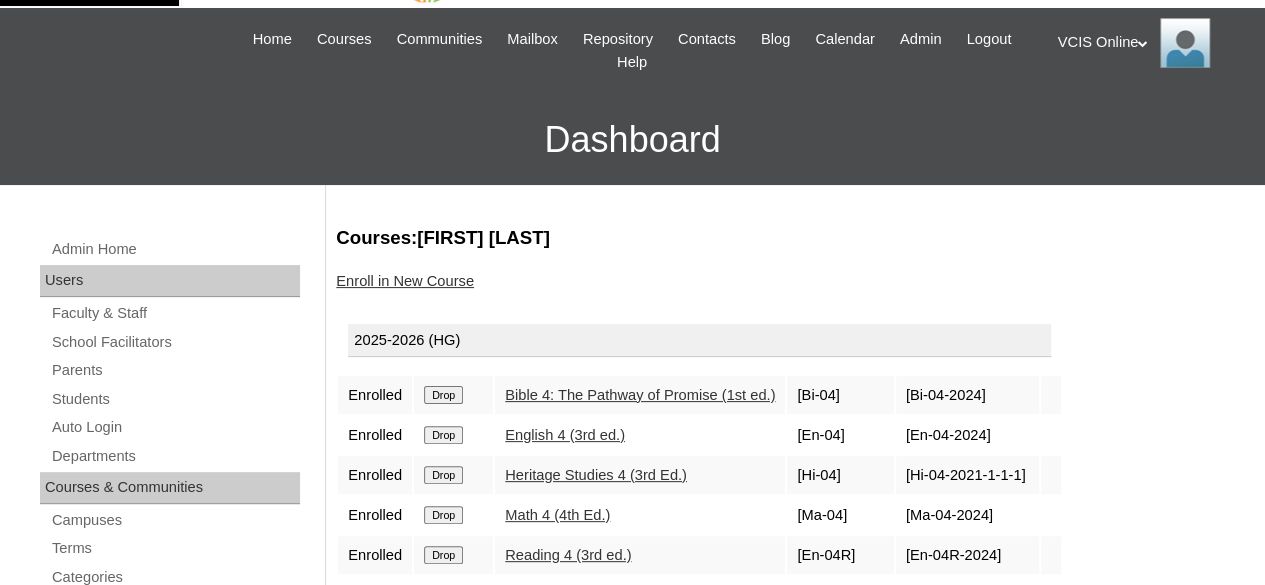 scroll, scrollTop: 0, scrollLeft: 0, axis: both 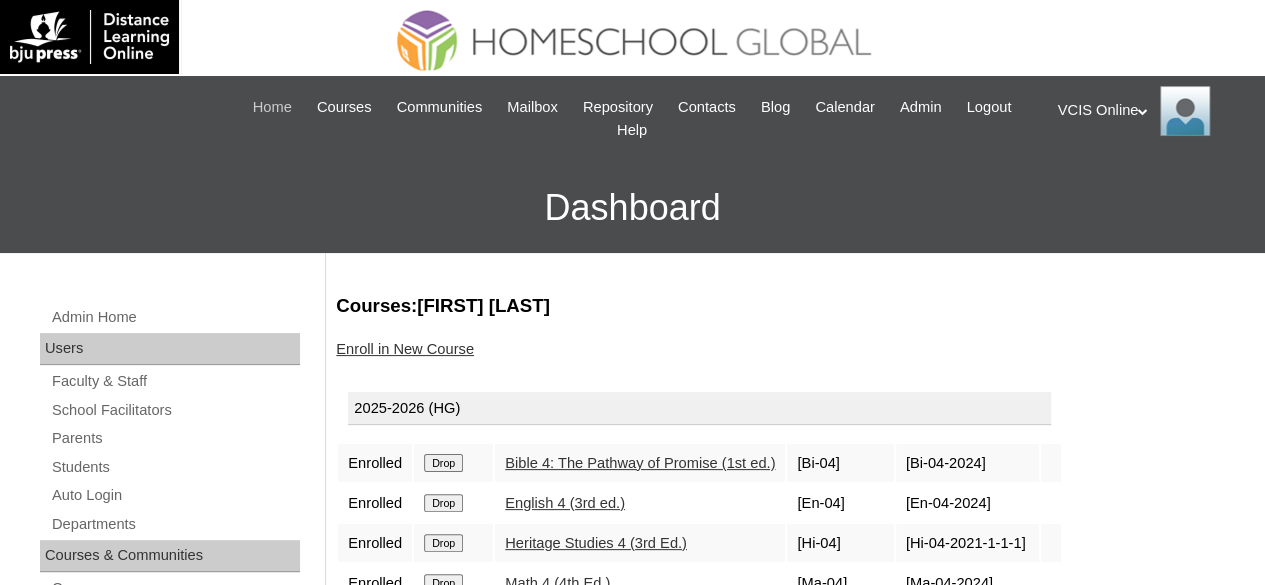 click on "Home" at bounding box center [272, 107] 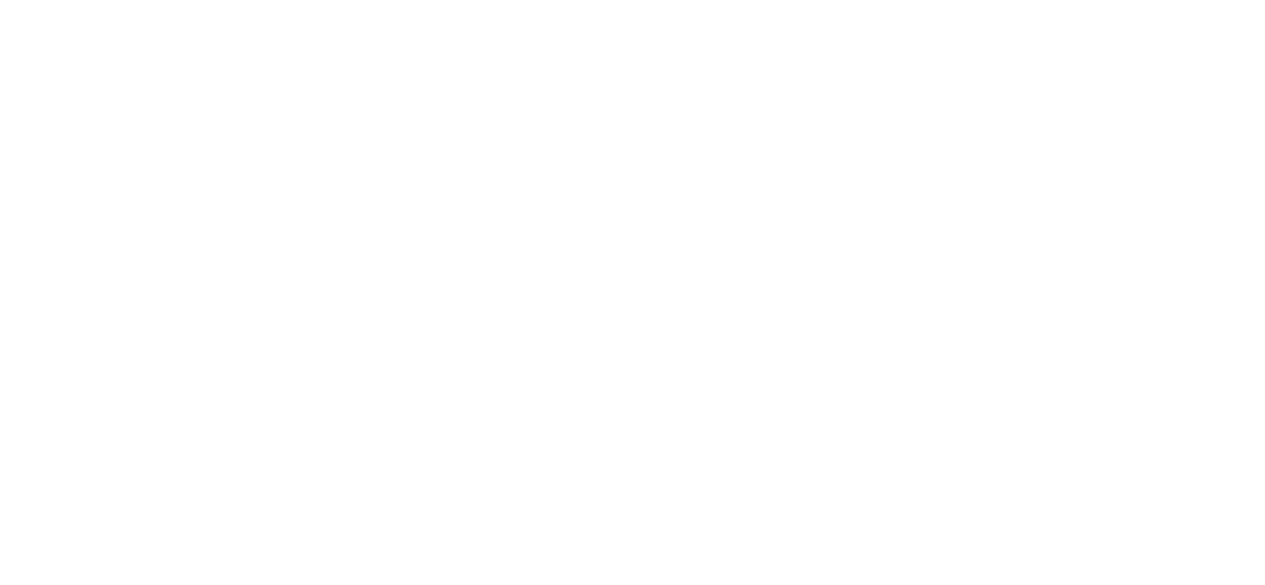 scroll, scrollTop: 0, scrollLeft: 0, axis: both 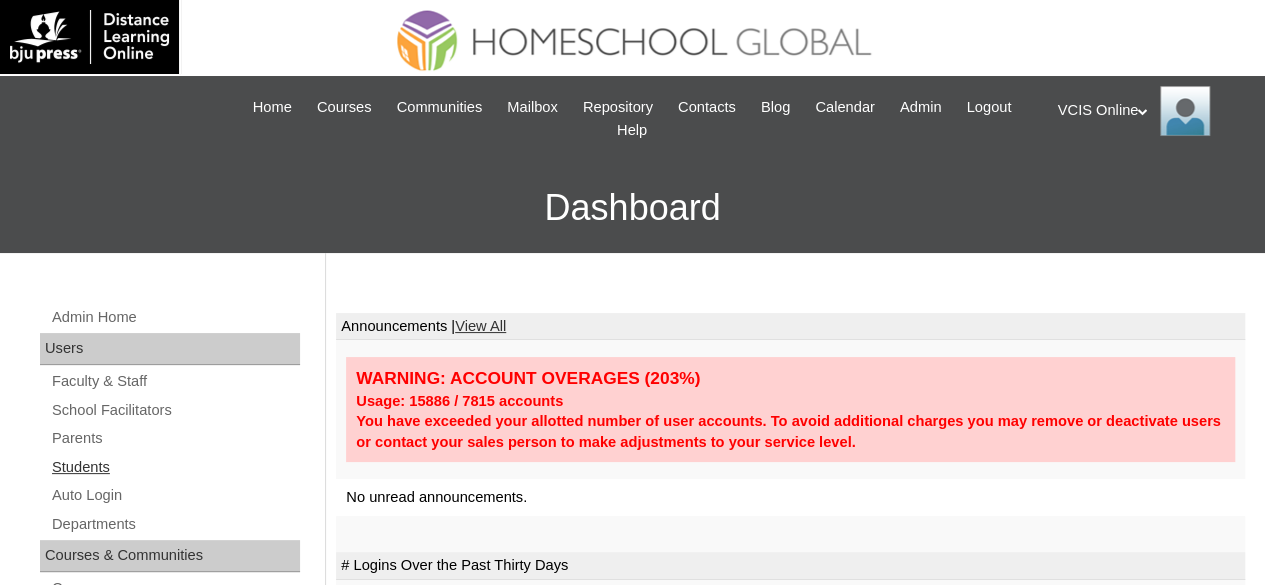 click on "Students" at bounding box center (175, 467) 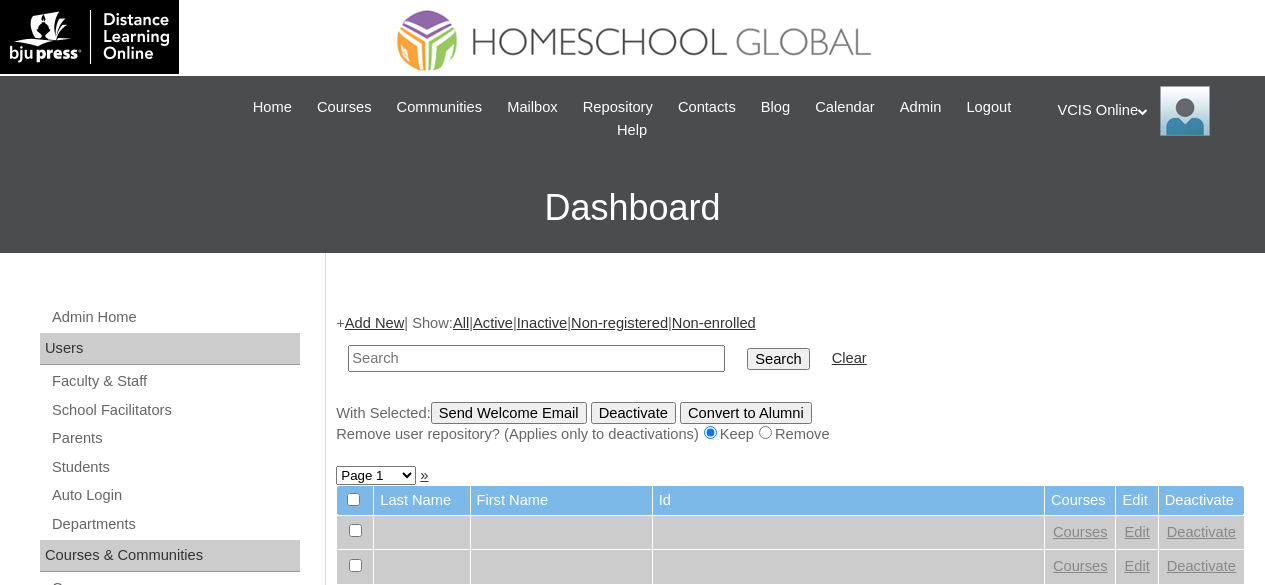 scroll, scrollTop: 0, scrollLeft: 0, axis: both 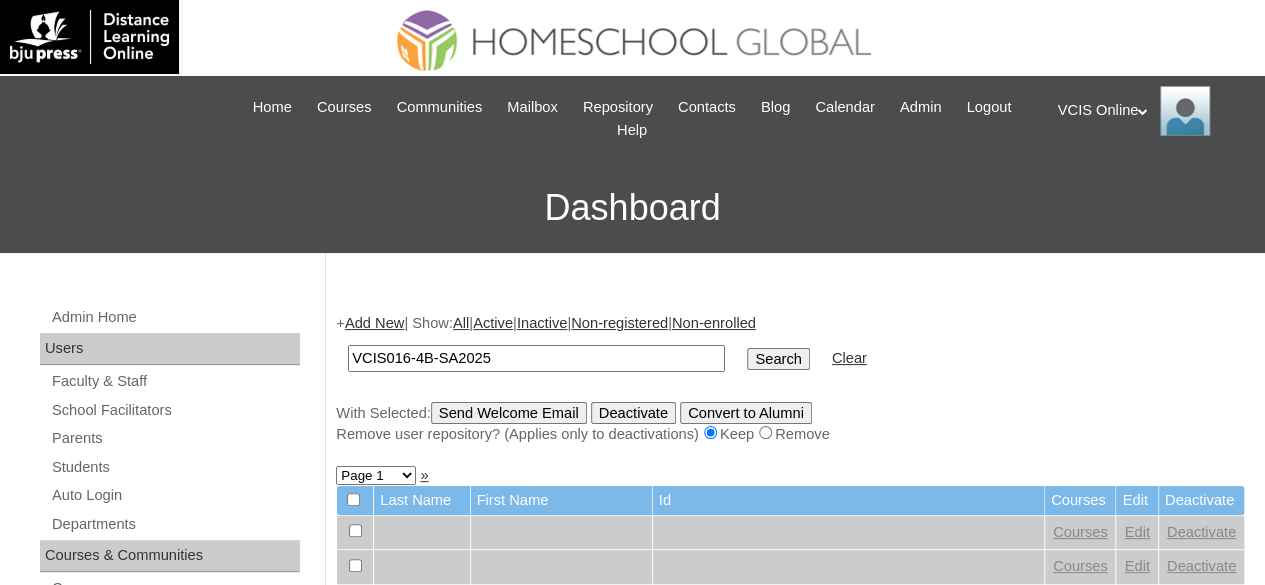 type on "VCIS016-4B-SA2025" 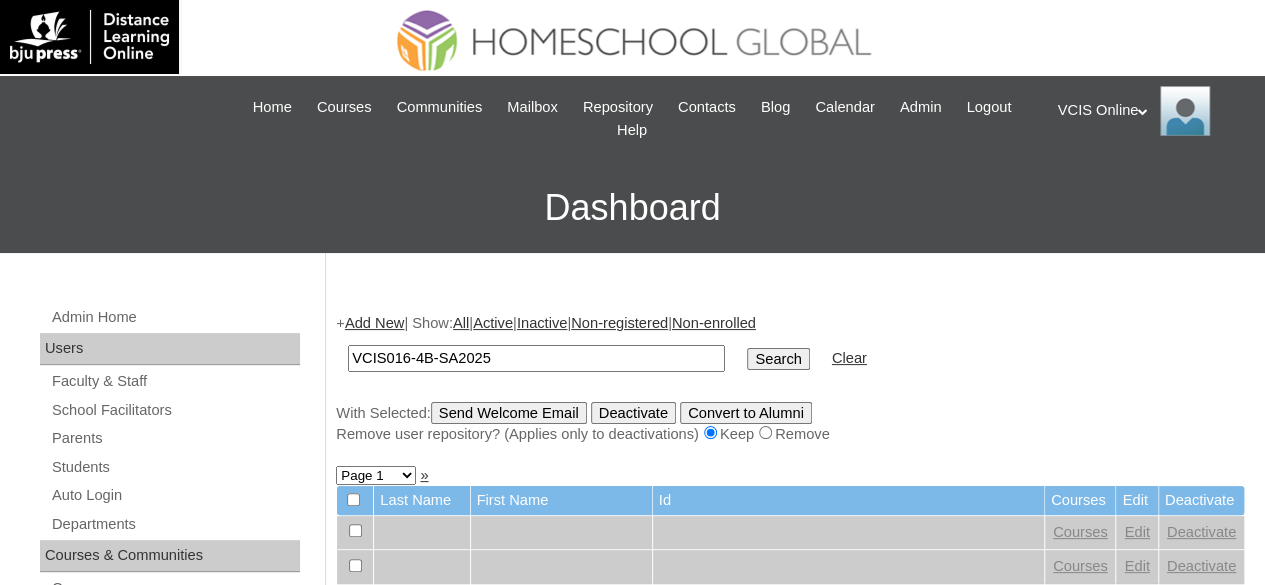 click on "Search" at bounding box center (778, 359) 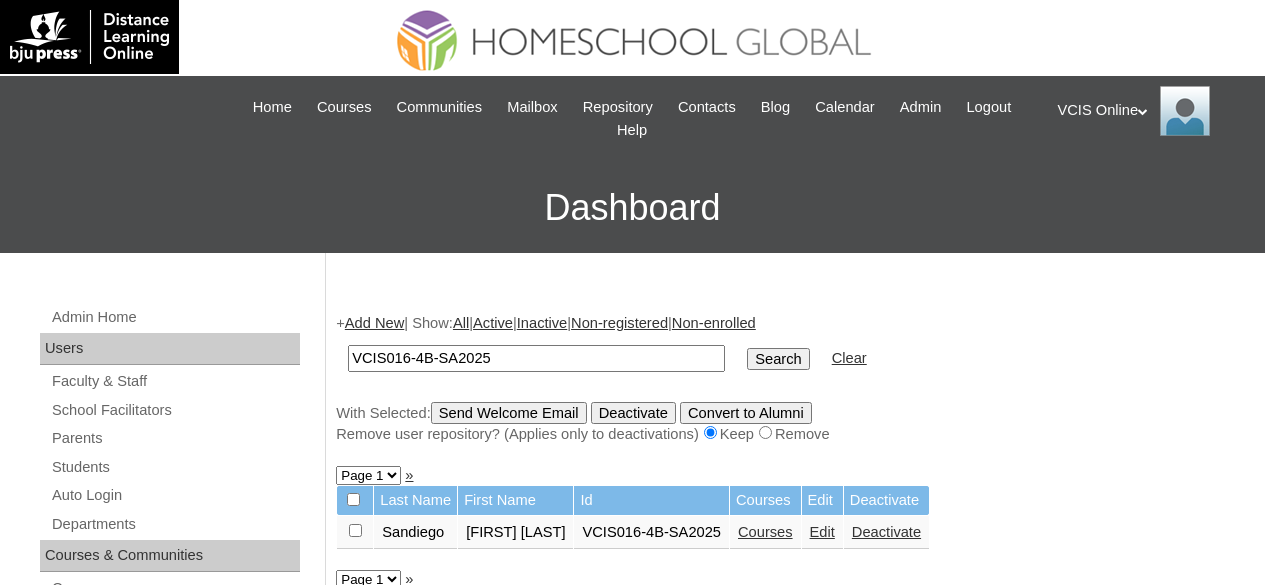 scroll, scrollTop: 0, scrollLeft: 0, axis: both 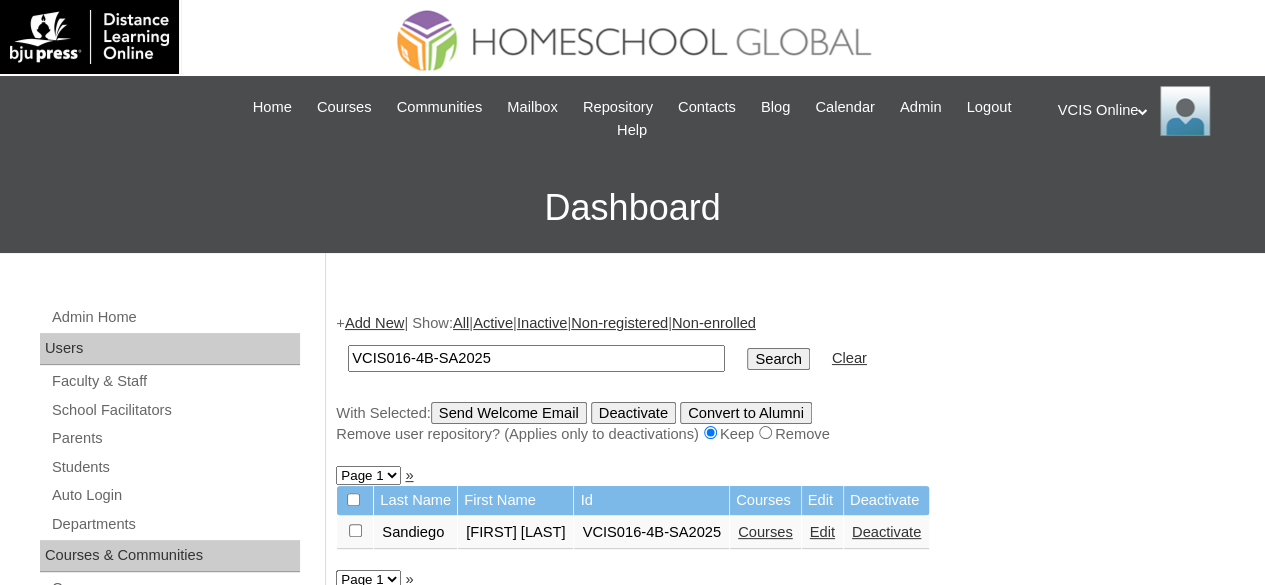 click on "Courses" at bounding box center (765, 532) 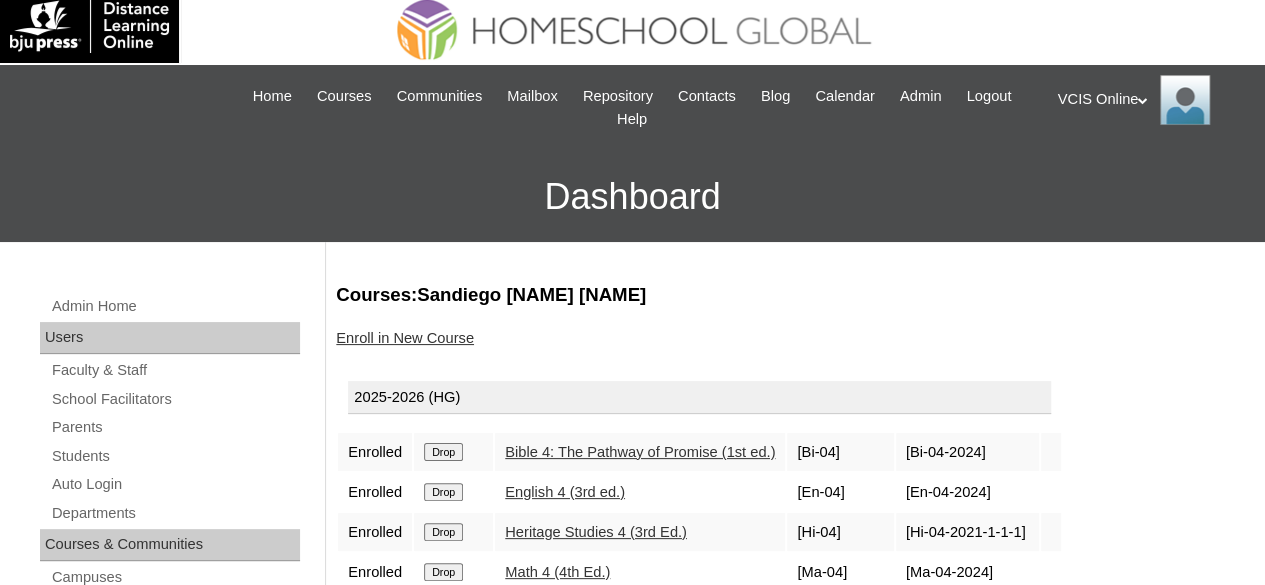 scroll, scrollTop: 0, scrollLeft: 0, axis: both 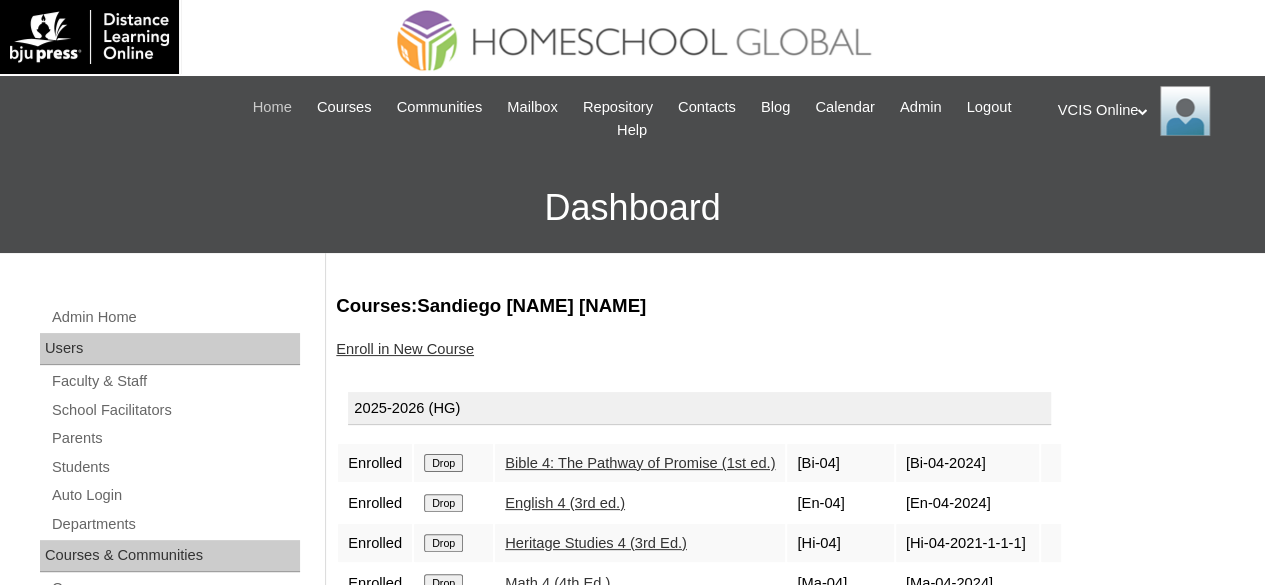 click on "Home" at bounding box center [272, 107] 